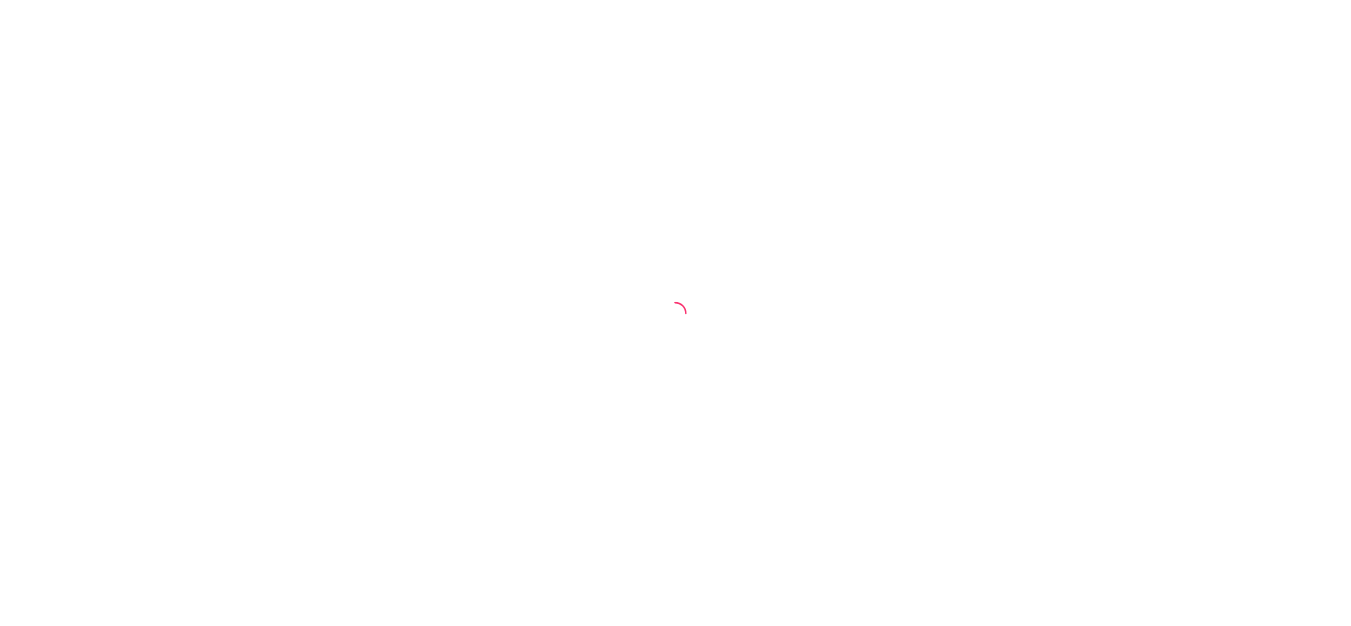 scroll, scrollTop: 0, scrollLeft: 0, axis: both 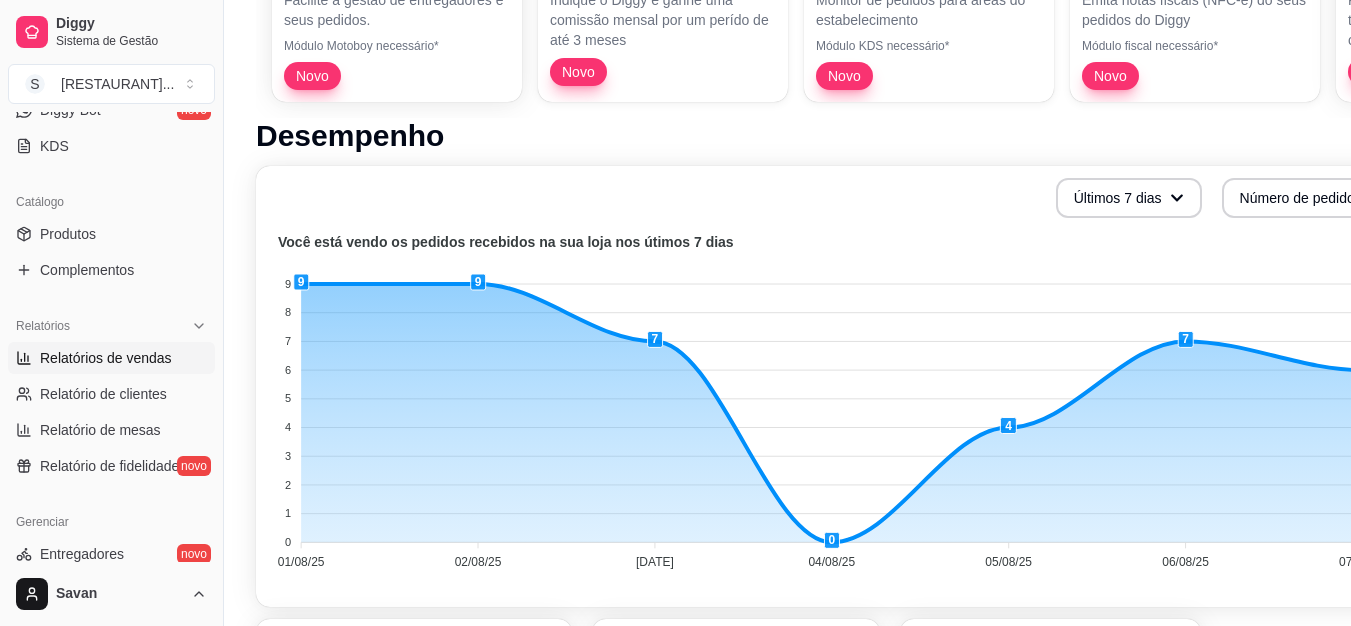 click on "Relatórios de vendas" at bounding box center (106, 358) 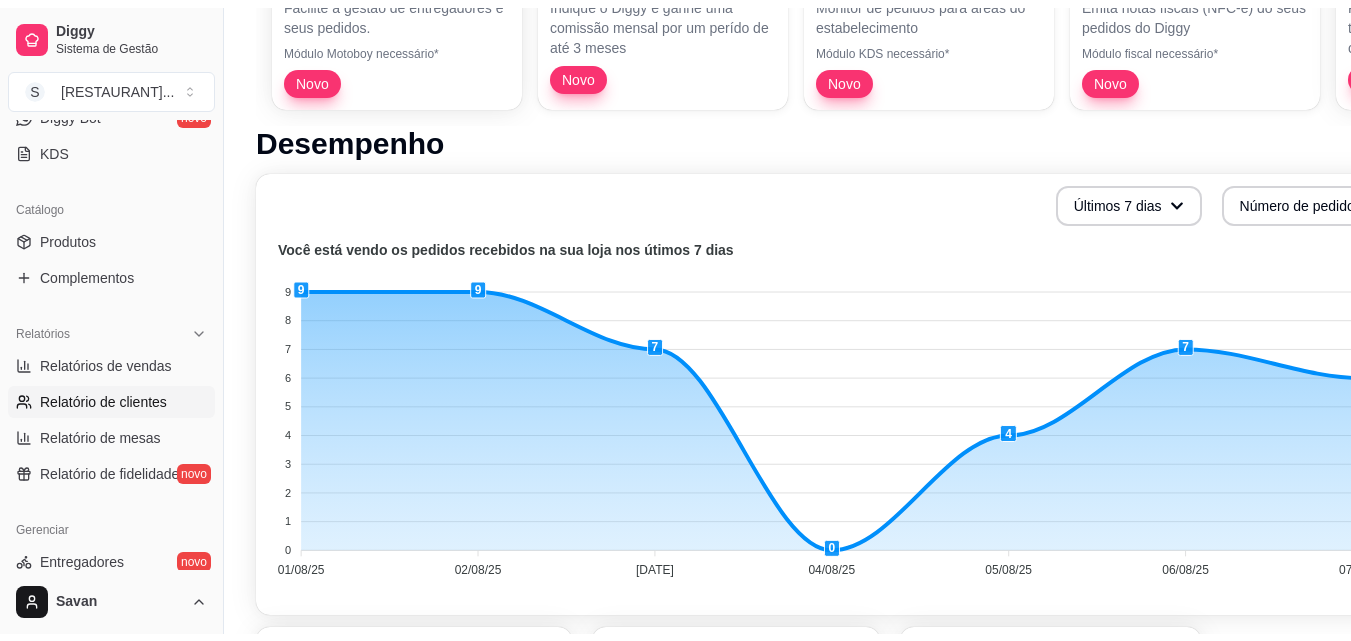 scroll, scrollTop: 0, scrollLeft: 0, axis: both 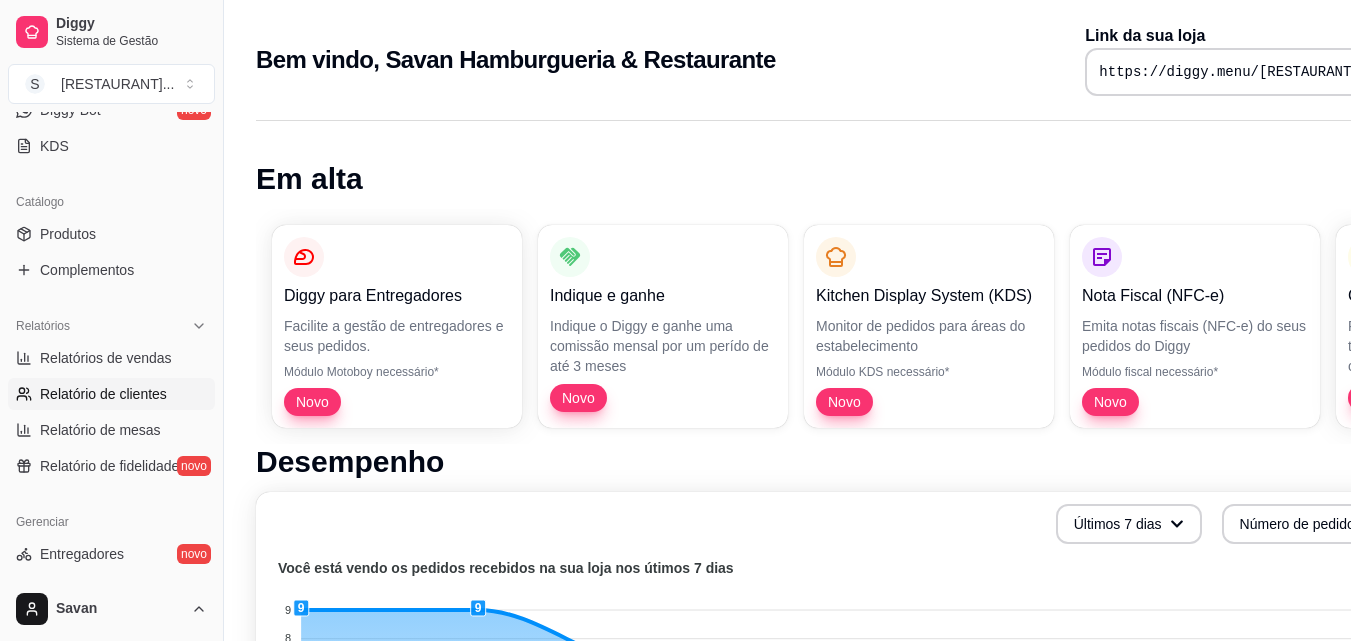 select on "ALL" 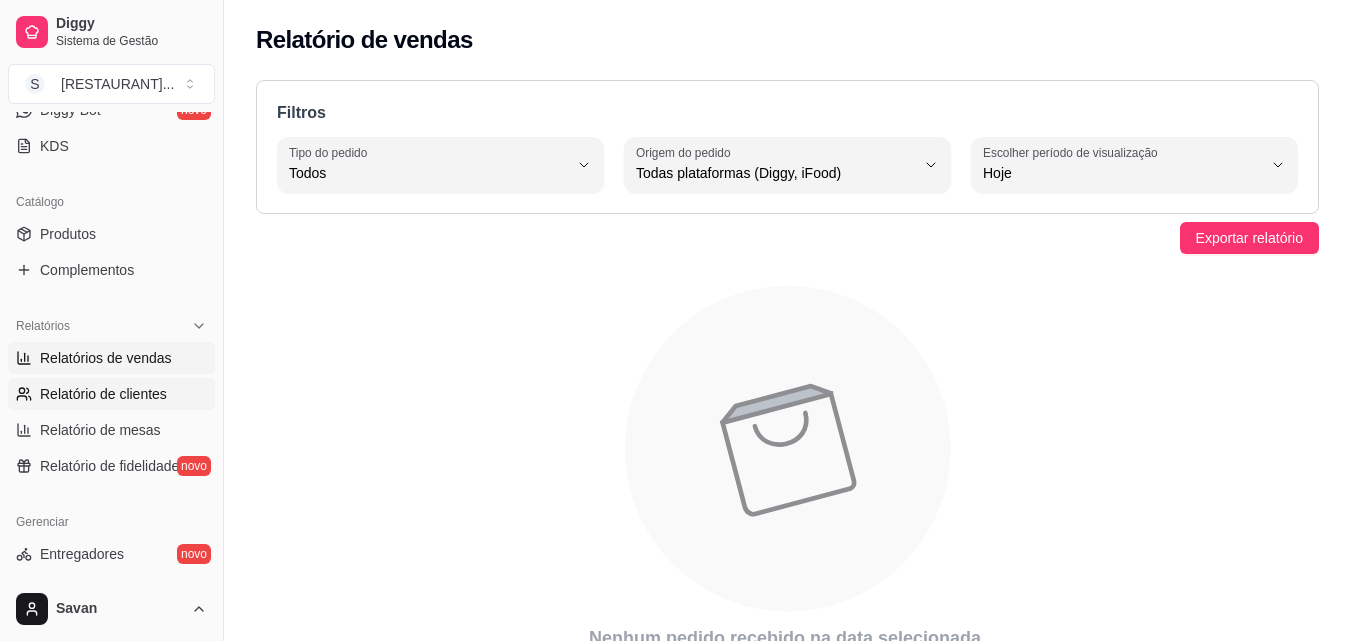 click on "Relatório de clientes" at bounding box center (103, 394) 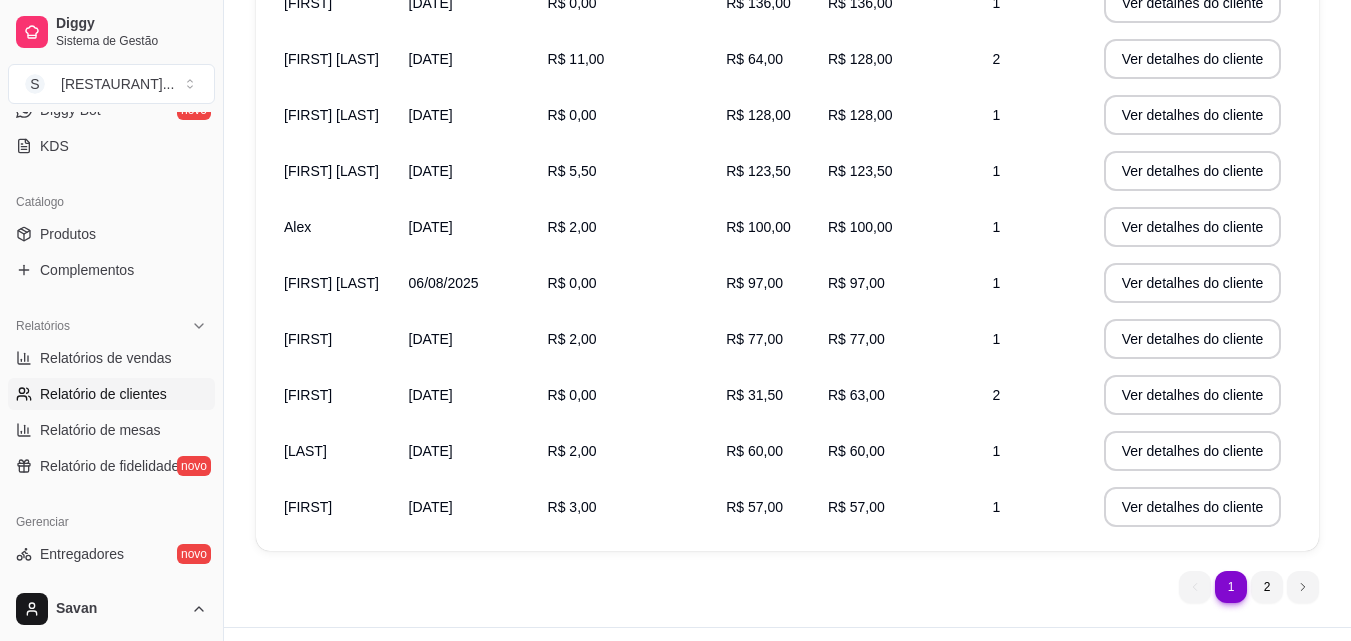 scroll, scrollTop: 0, scrollLeft: 0, axis: both 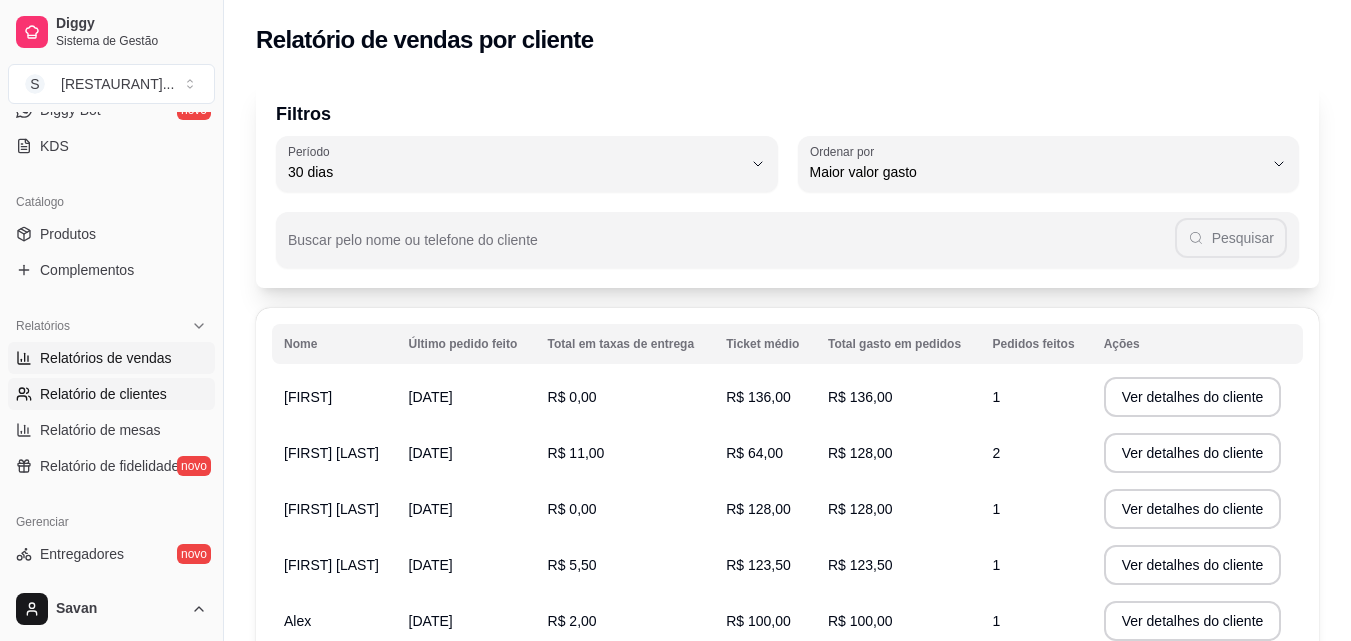 click on "Relatórios de vendas" at bounding box center (106, 358) 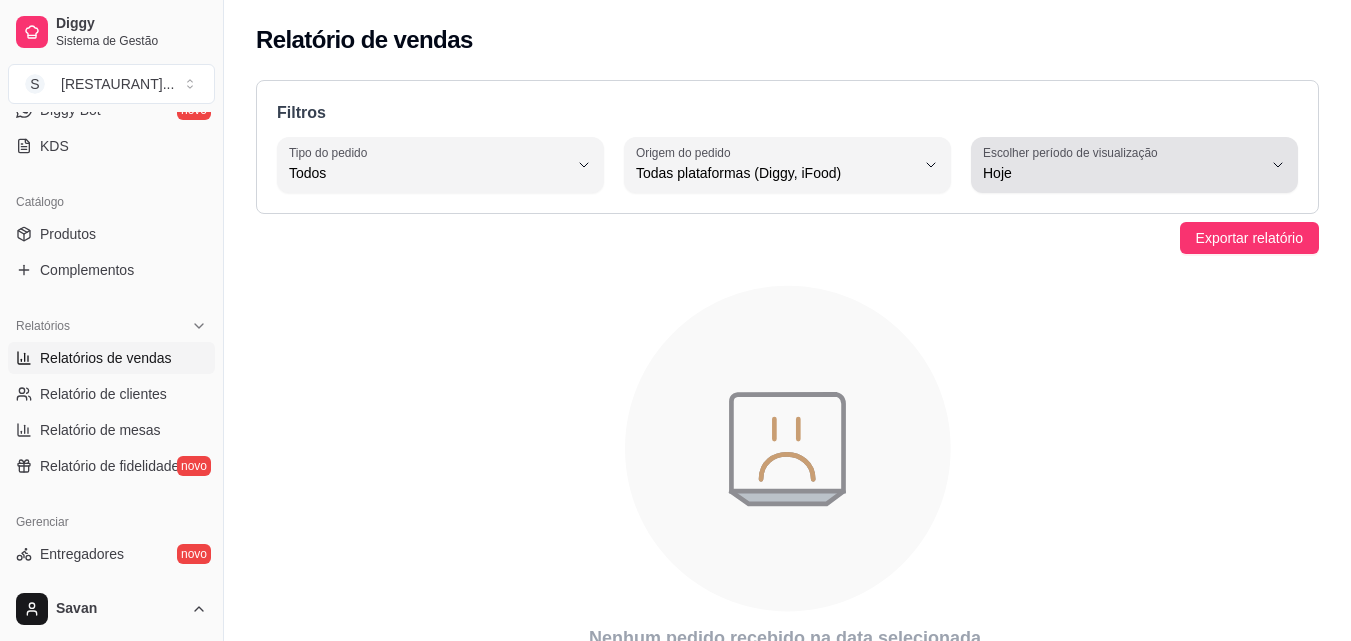 click on "Hoje" at bounding box center [1122, 173] 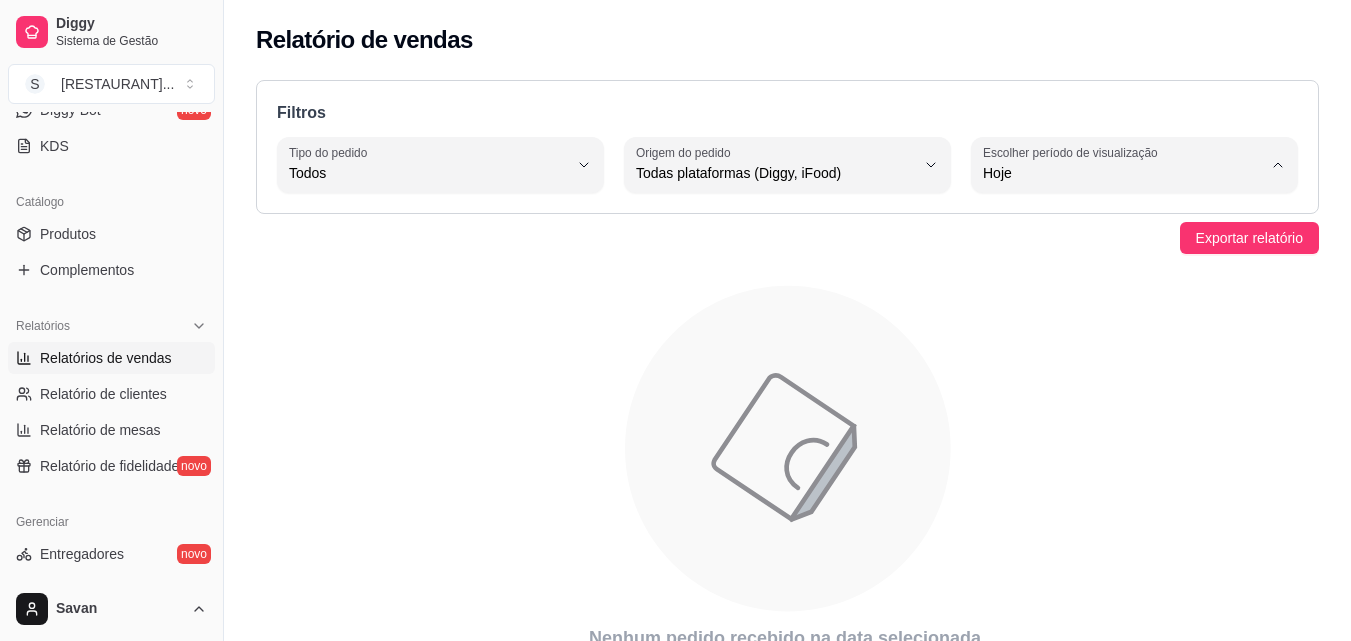 click on "7 dias" at bounding box center [1125, 286] 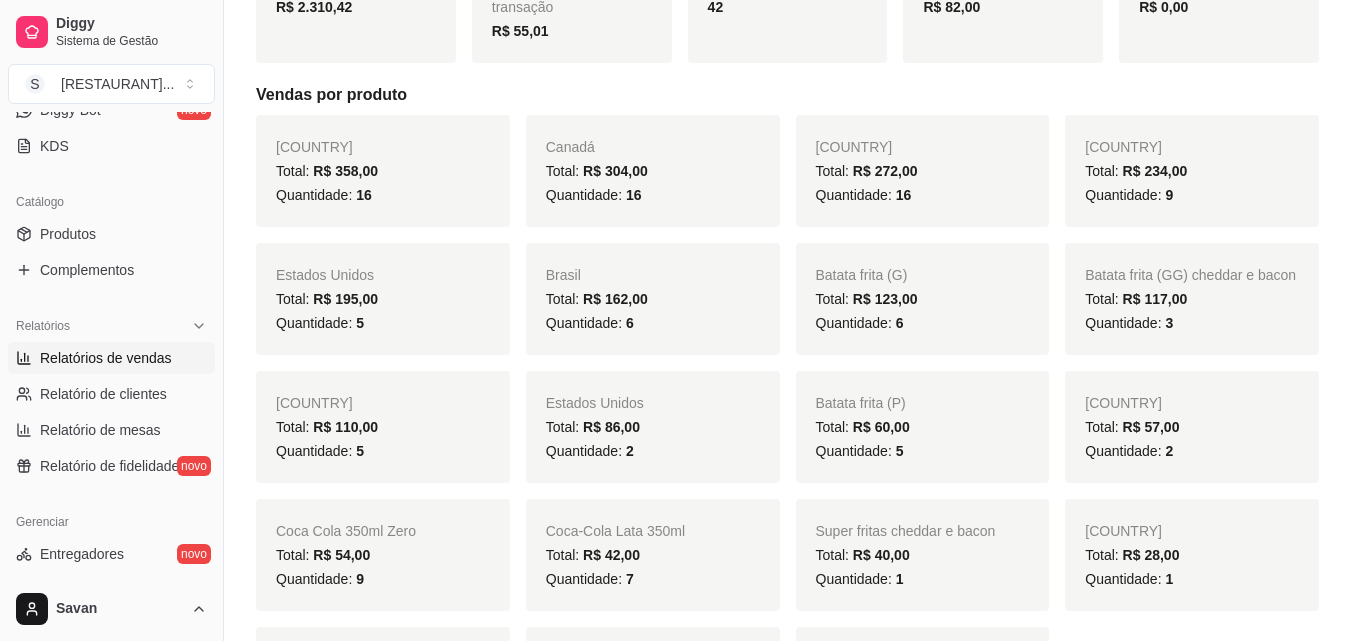 scroll, scrollTop: 0, scrollLeft: 0, axis: both 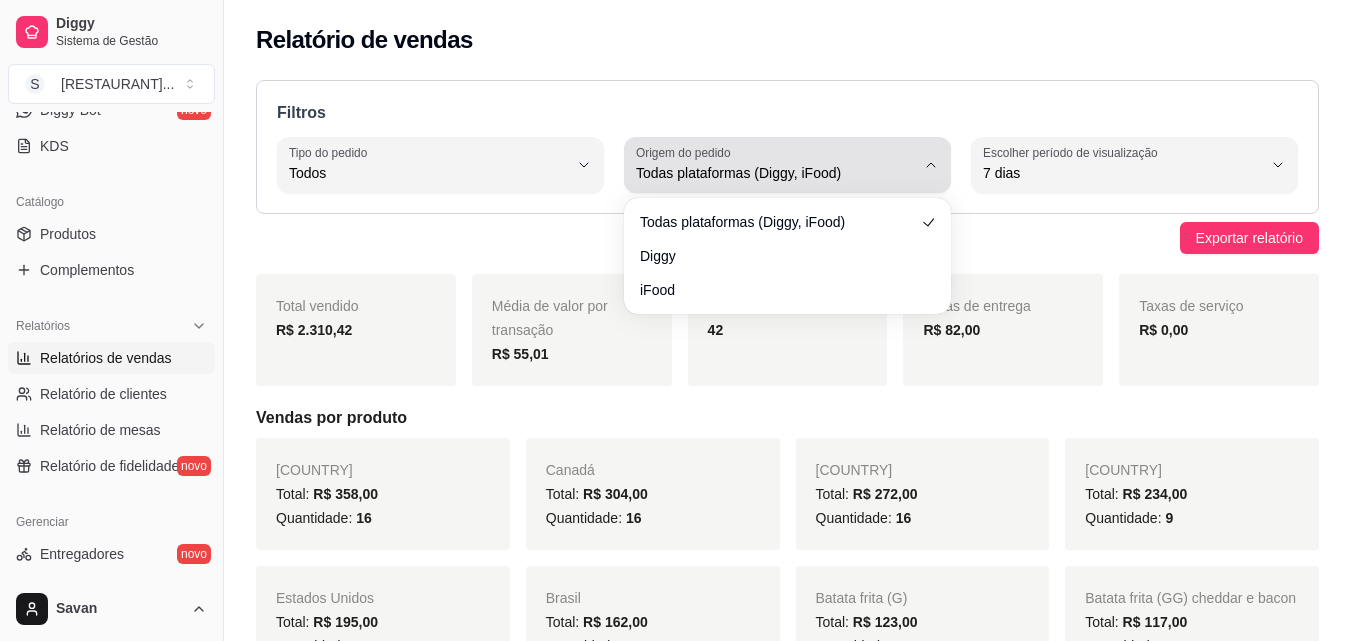 click on "Todas plataformas (Diggy, iFood)" at bounding box center (775, 173) 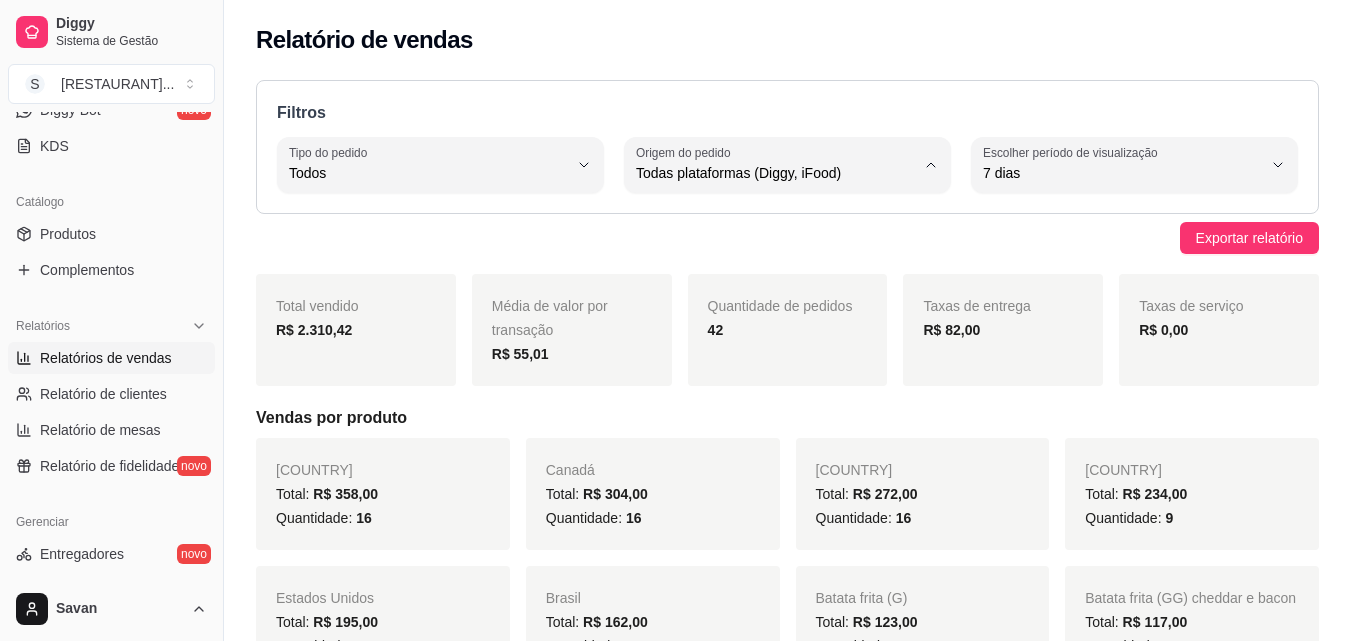 click on "iFood" at bounding box center [778, 286] 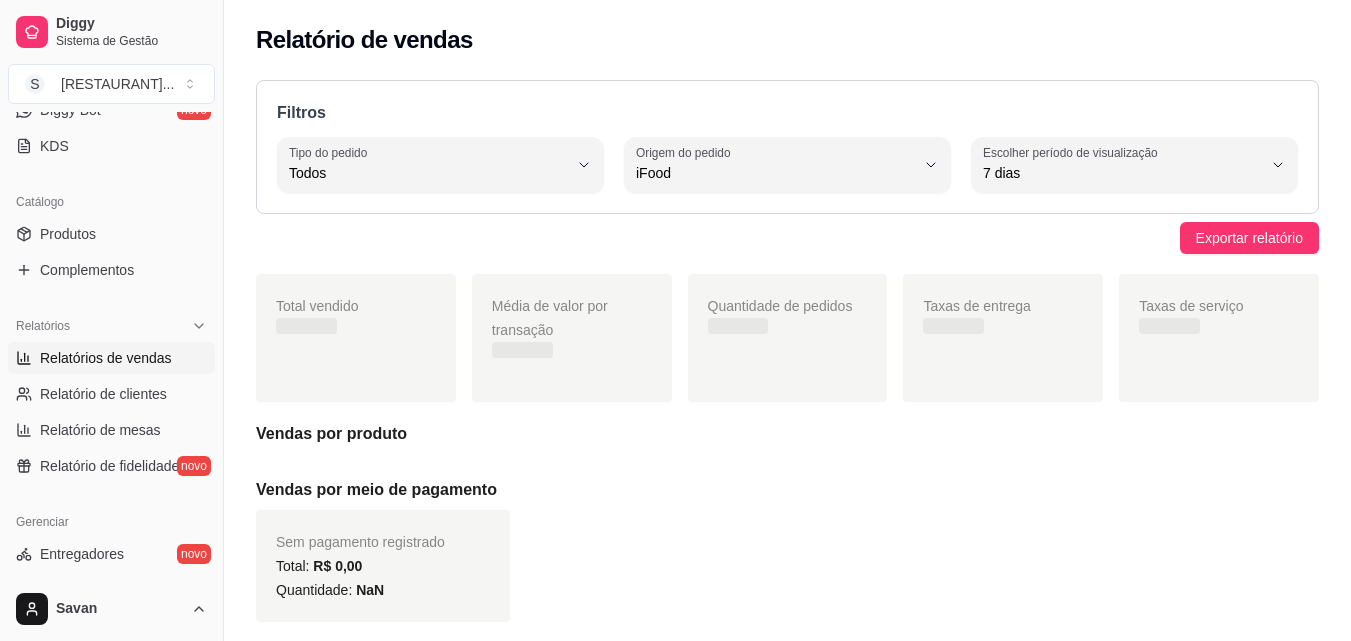 scroll, scrollTop: 19, scrollLeft: 0, axis: vertical 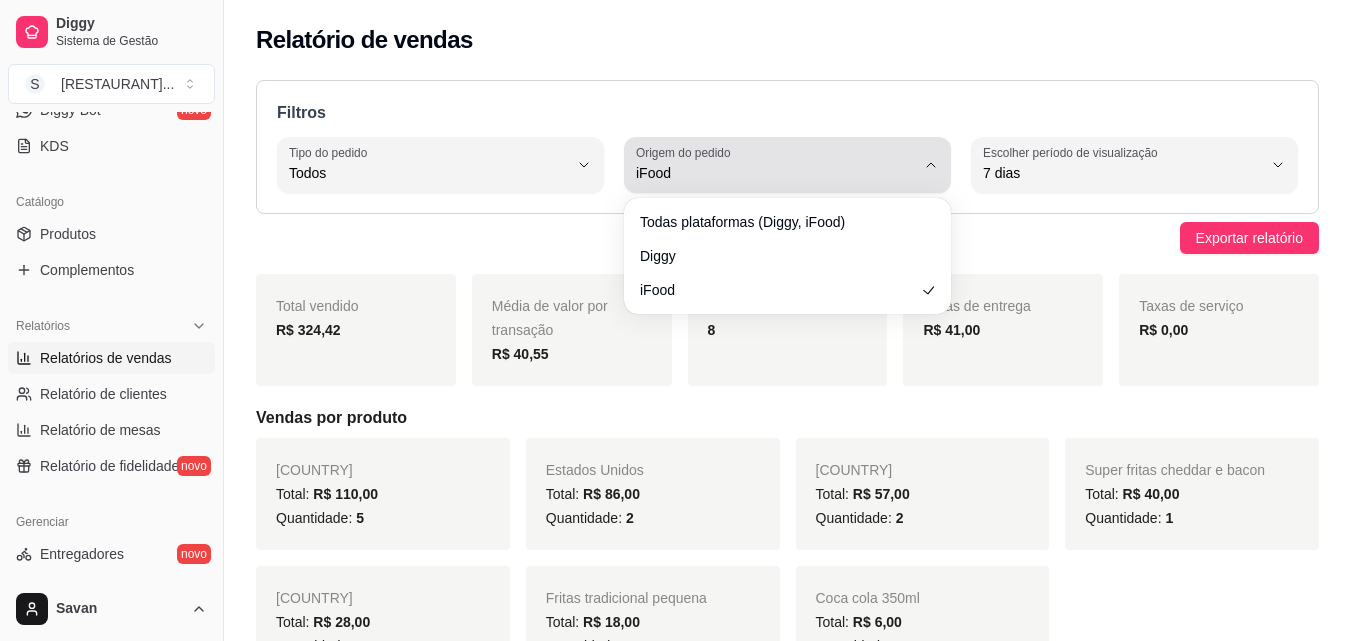 click on "iFood" at bounding box center (775, 173) 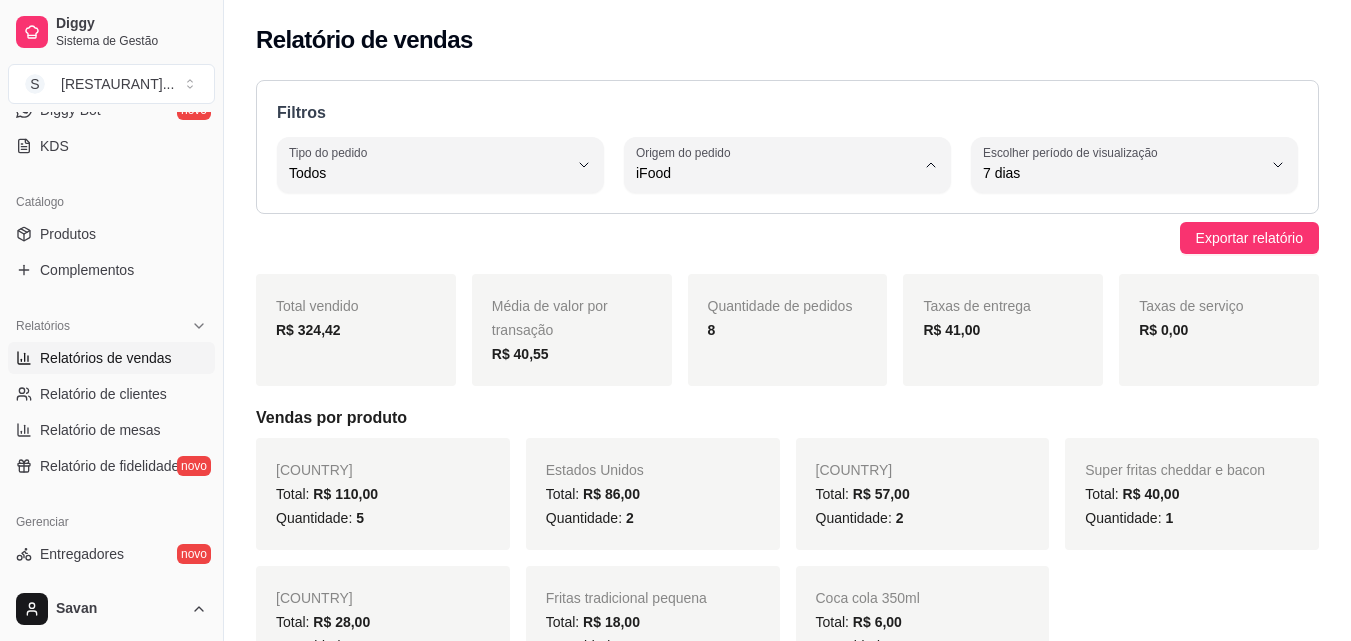 click on "Todas plataformas (Diggy, iFood)" at bounding box center [778, 220] 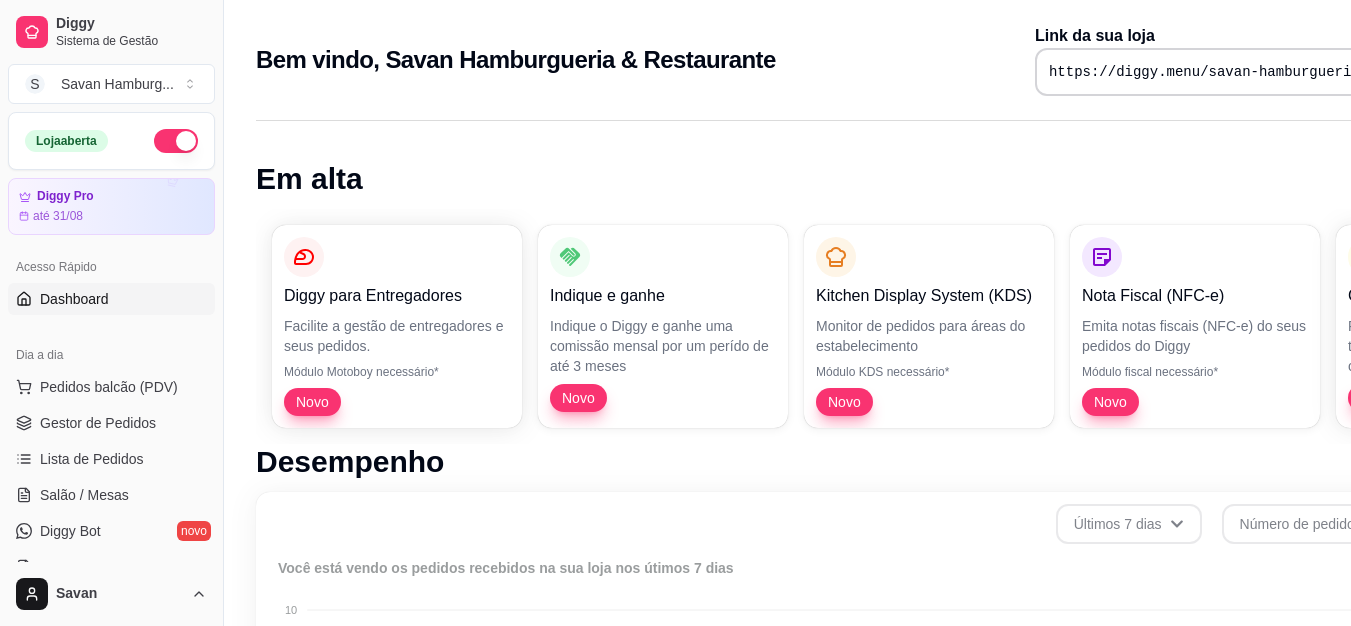 scroll, scrollTop: 0, scrollLeft: 0, axis: both 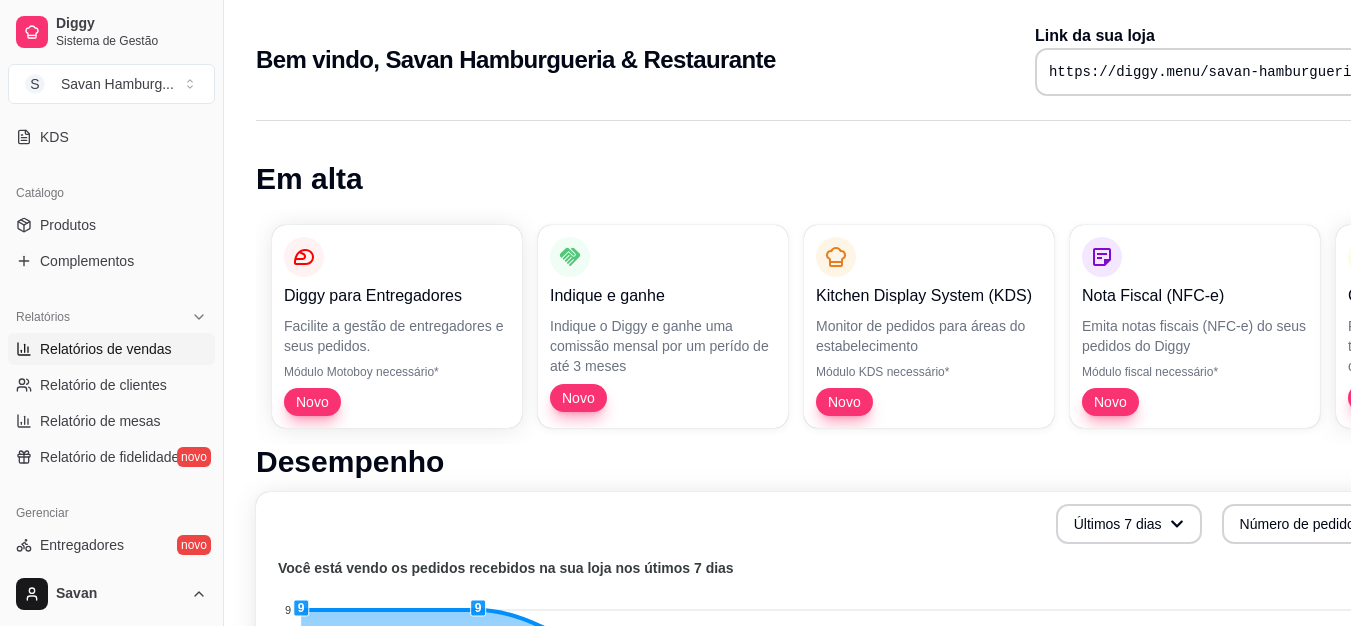 click on "Relatórios de vendas" at bounding box center [106, 349] 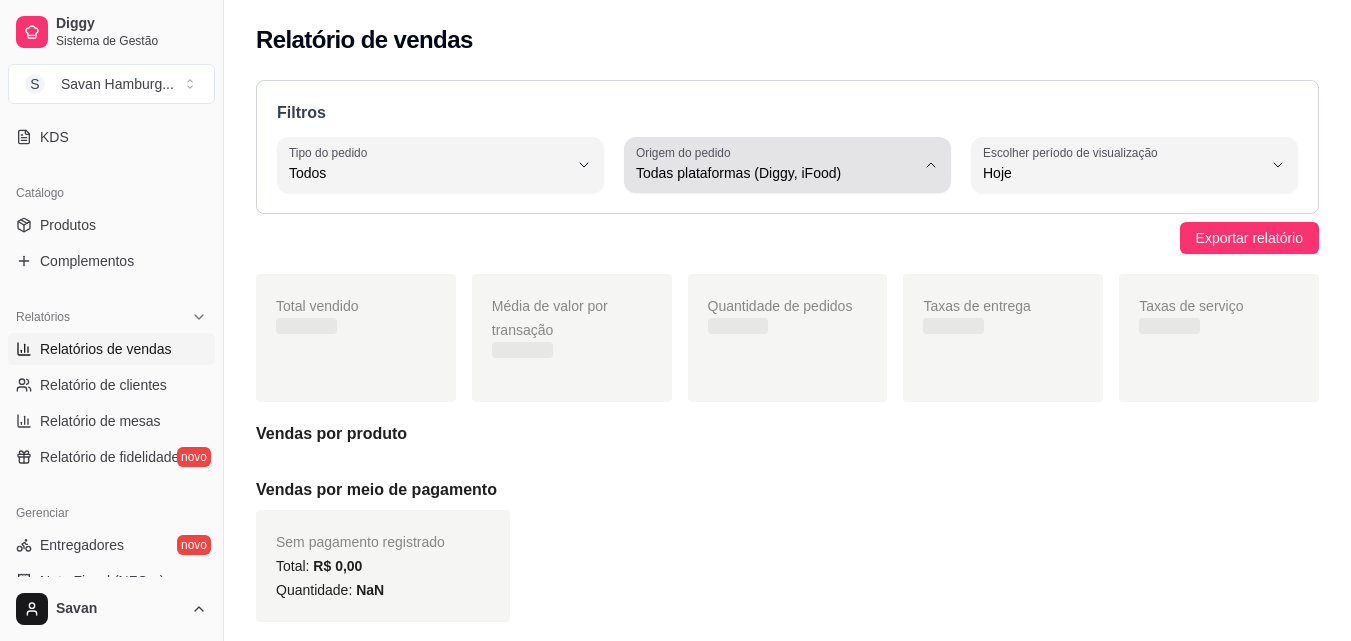 click on "Todas plataformas (Diggy, iFood)" at bounding box center (775, 173) 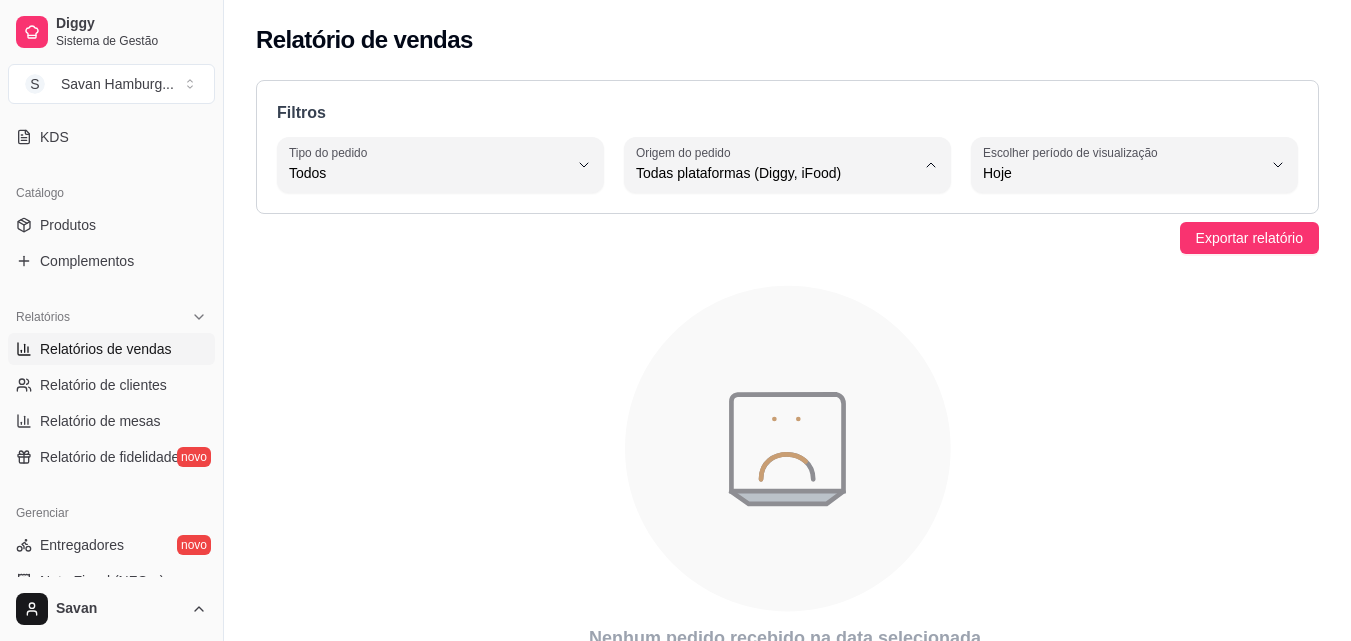 click on "Diggy" at bounding box center [778, 253] 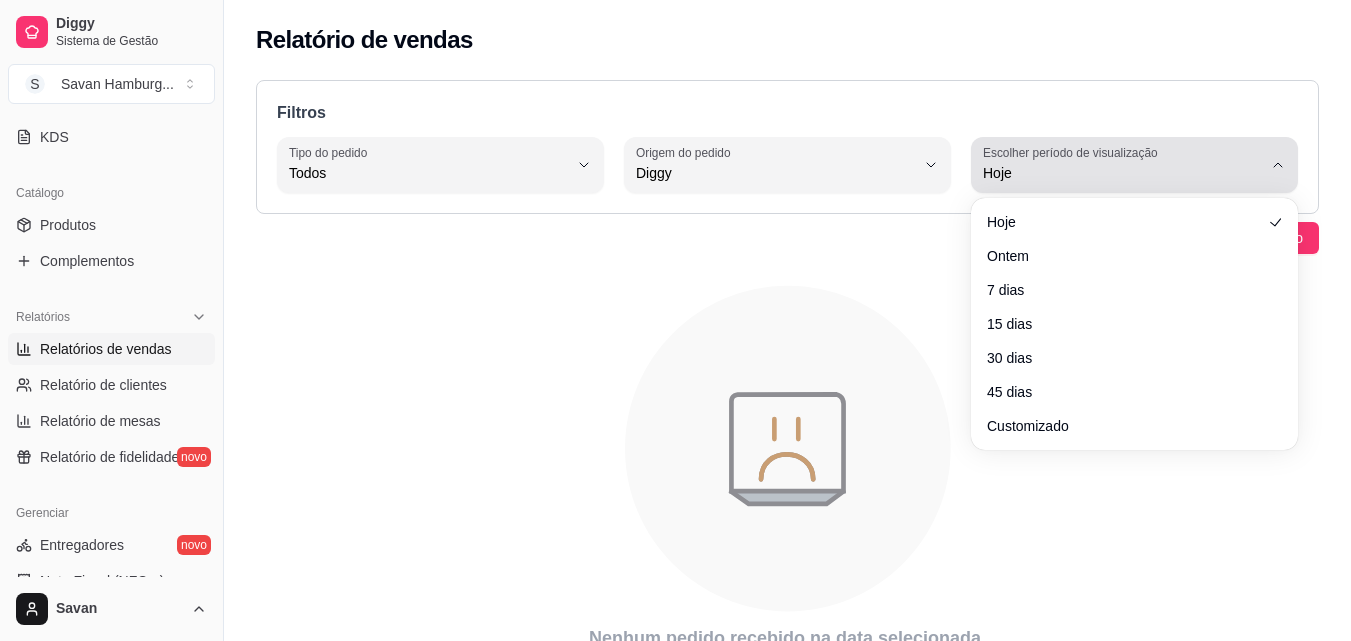 click on "Hoje" at bounding box center (1122, 173) 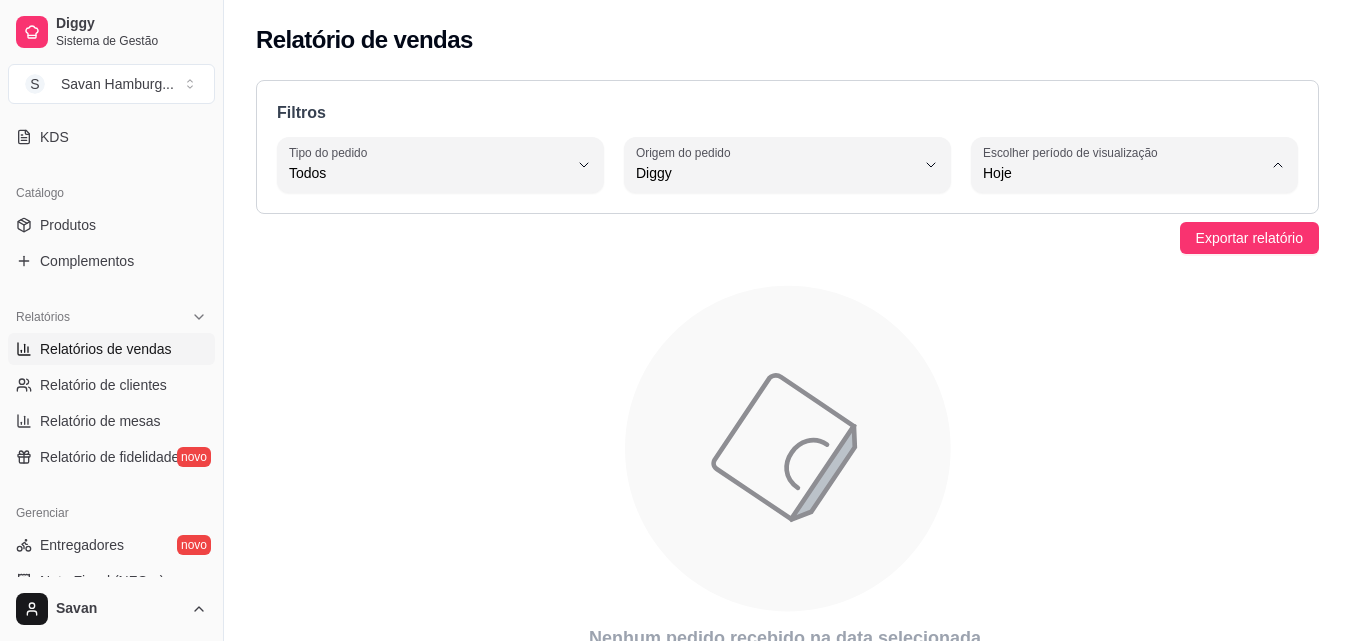 click on "7 dias" at bounding box center (1125, 286) 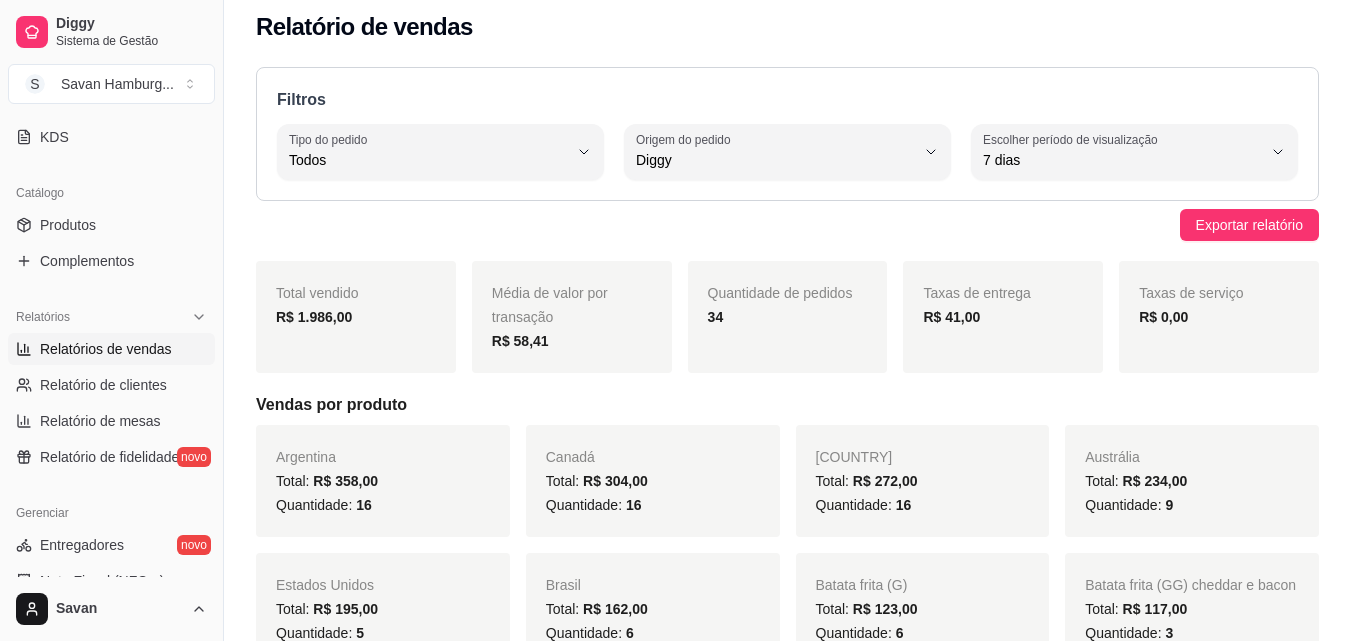 scroll, scrollTop: 0, scrollLeft: 0, axis: both 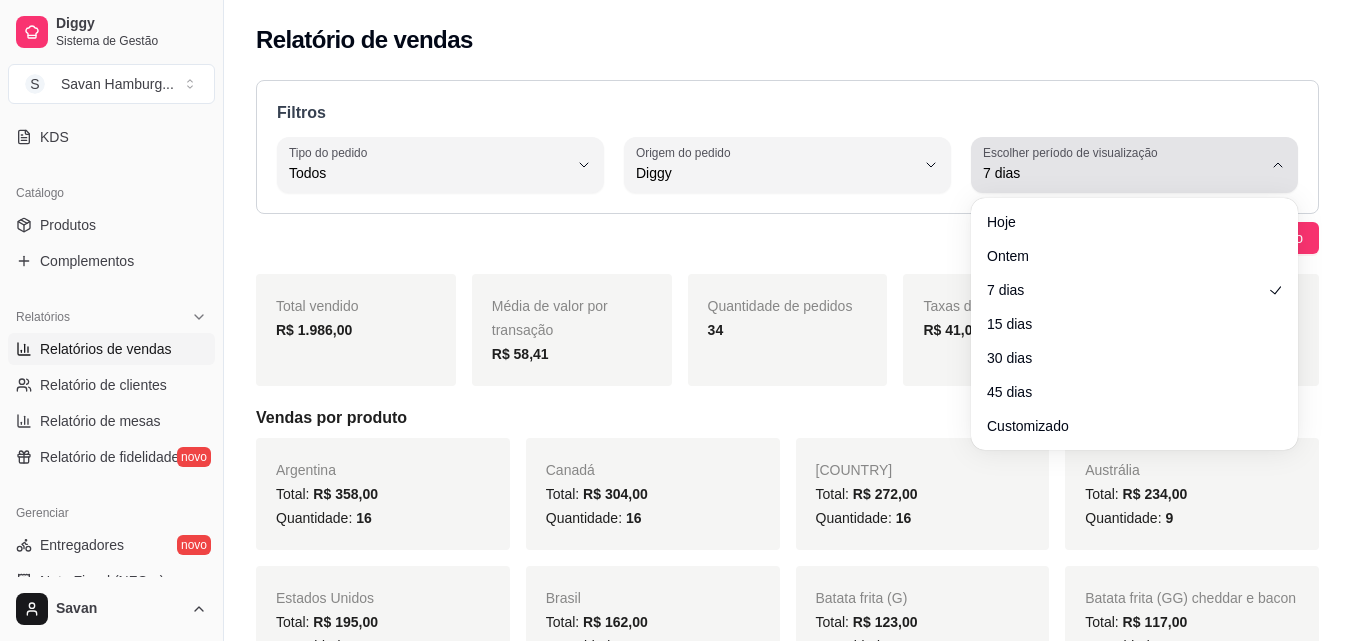 click on "7 dias" at bounding box center (1122, 173) 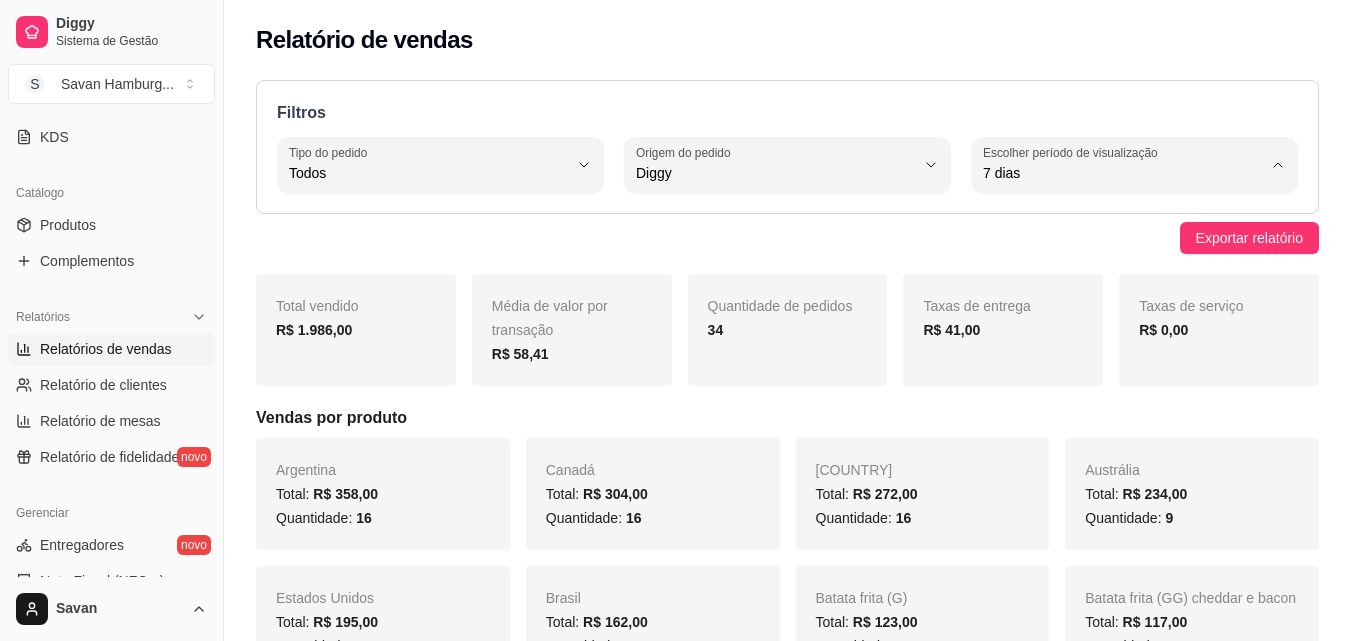 click on "Customizado" at bounding box center (1125, 416) 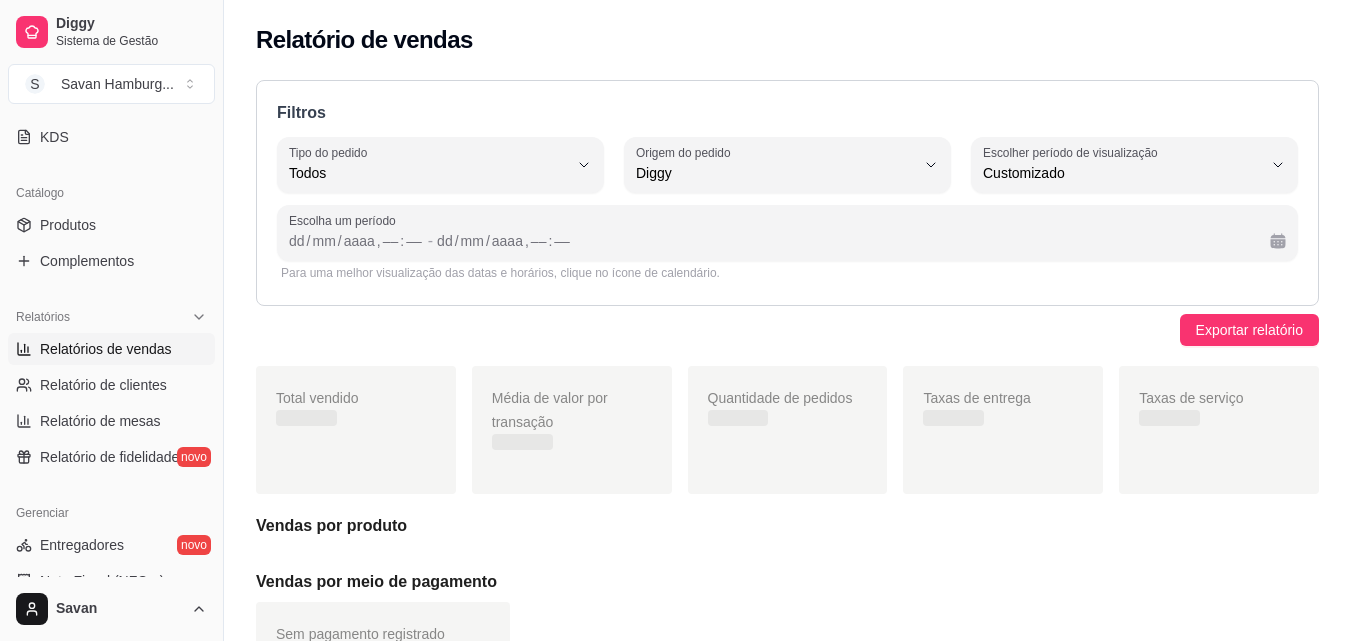 scroll, scrollTop: 19, scrollLeft: 0, axis: vertical 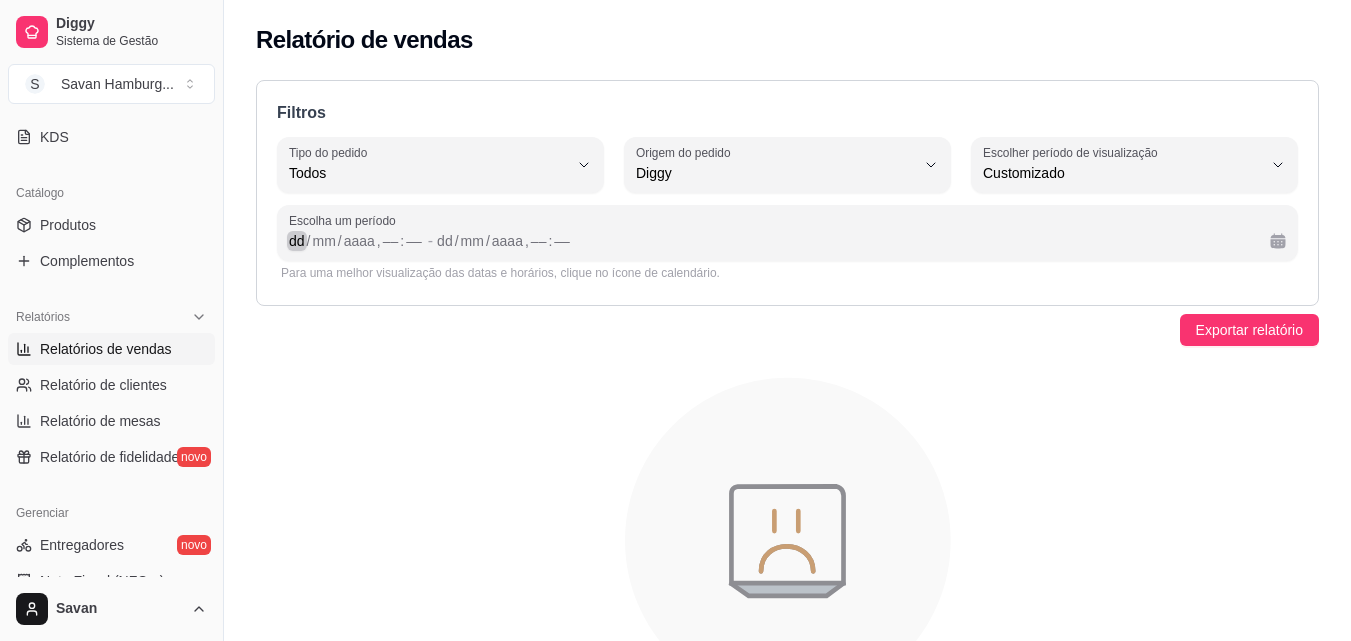 click on "dd" at bounding box center (297, 241) 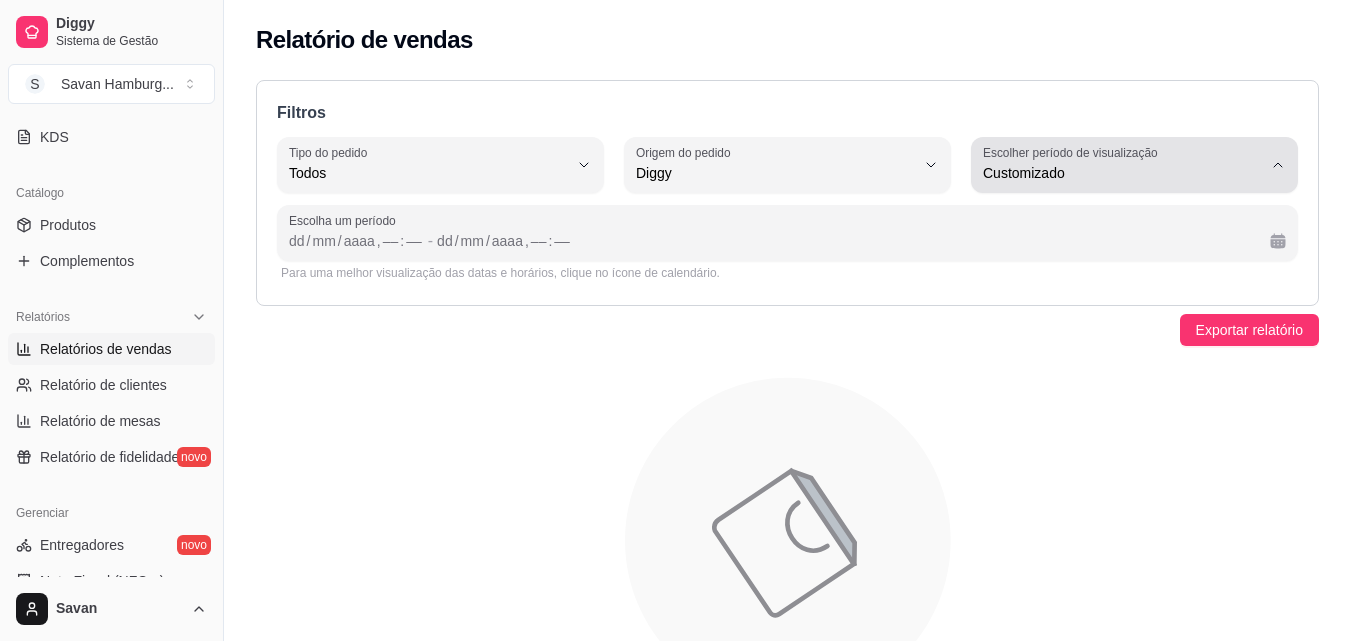 click on "Customizado" at bounding box center (1122, 173) 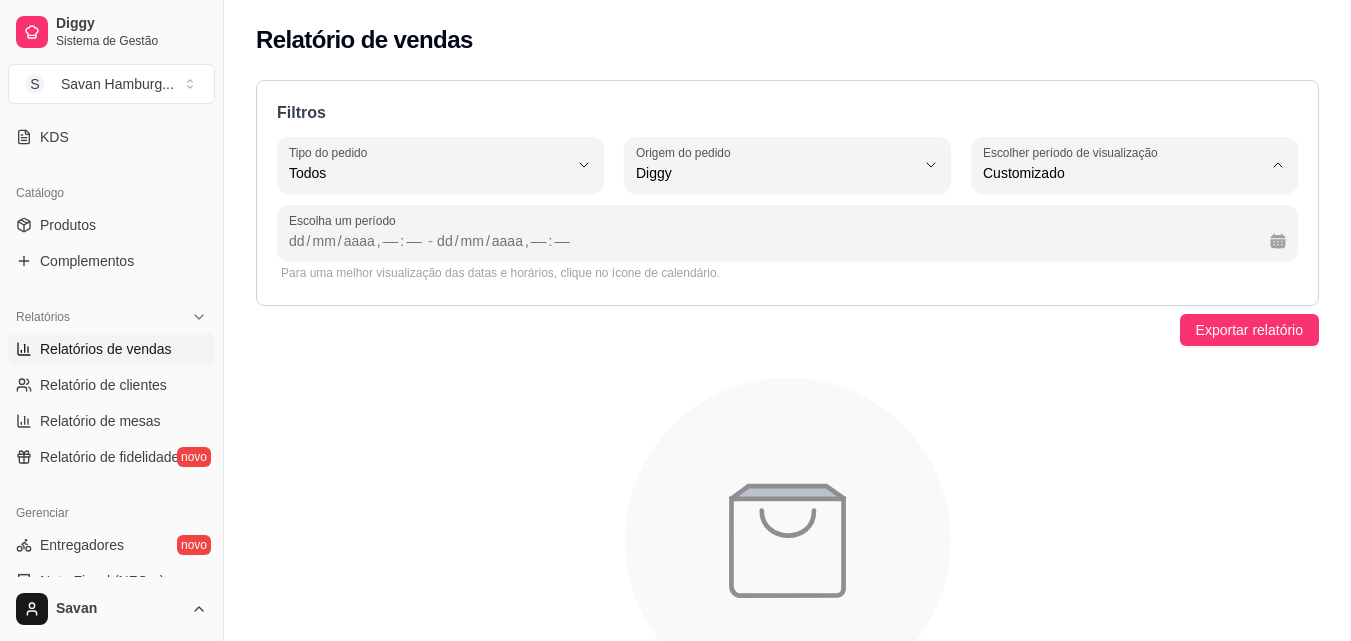 click on "Ontem" at bounding box center [1125, 253] 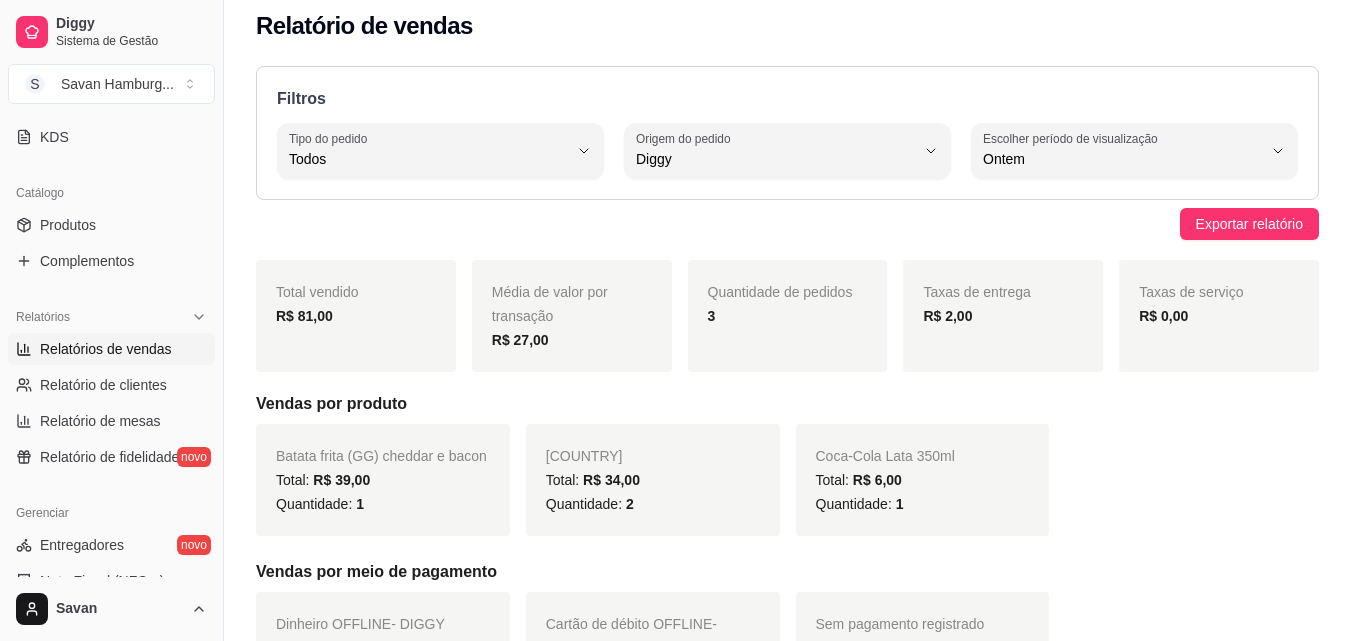 scroll, scrollTop: 0, scrollLeft: 0, axis: both 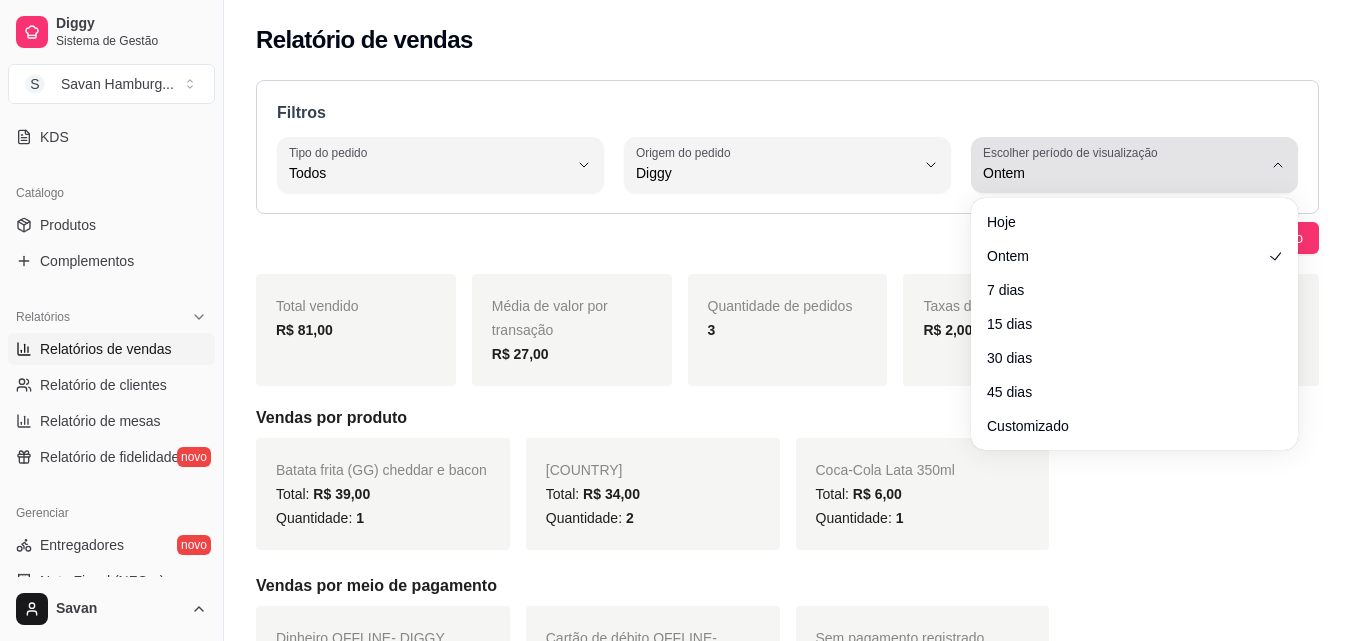 click on "Ontem" at bounding box center (1122, 173) 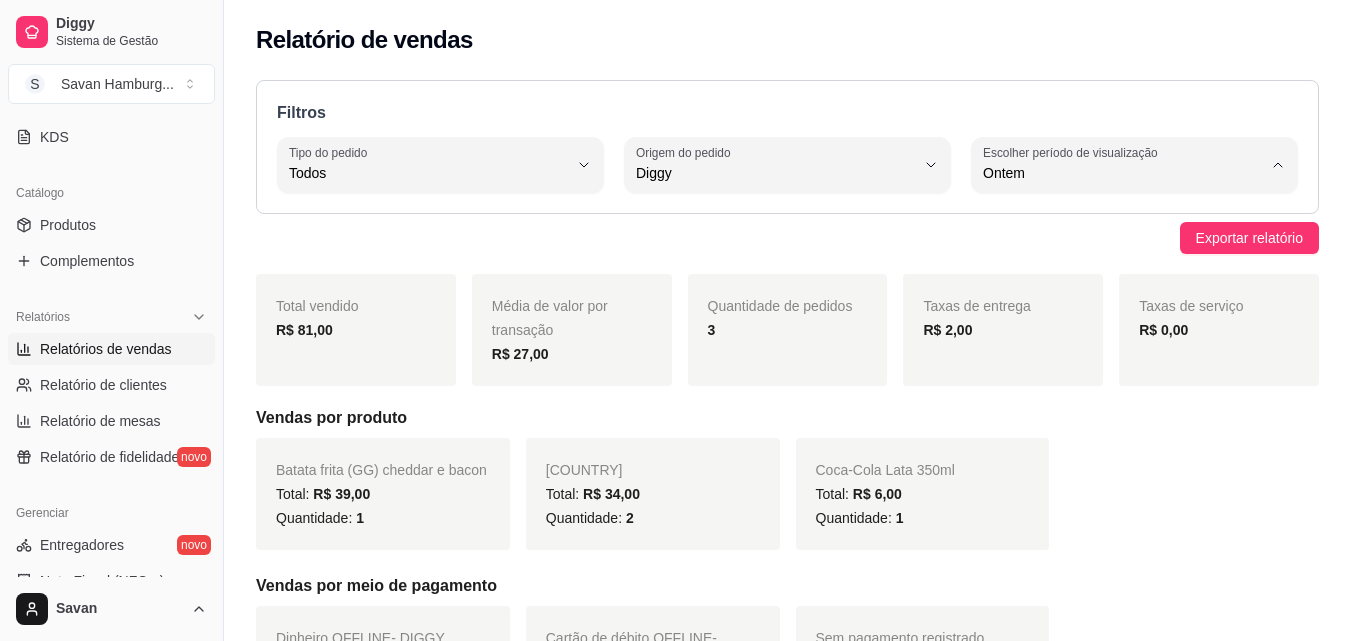 click on "Customizado" at bounding box center [1125, 416] 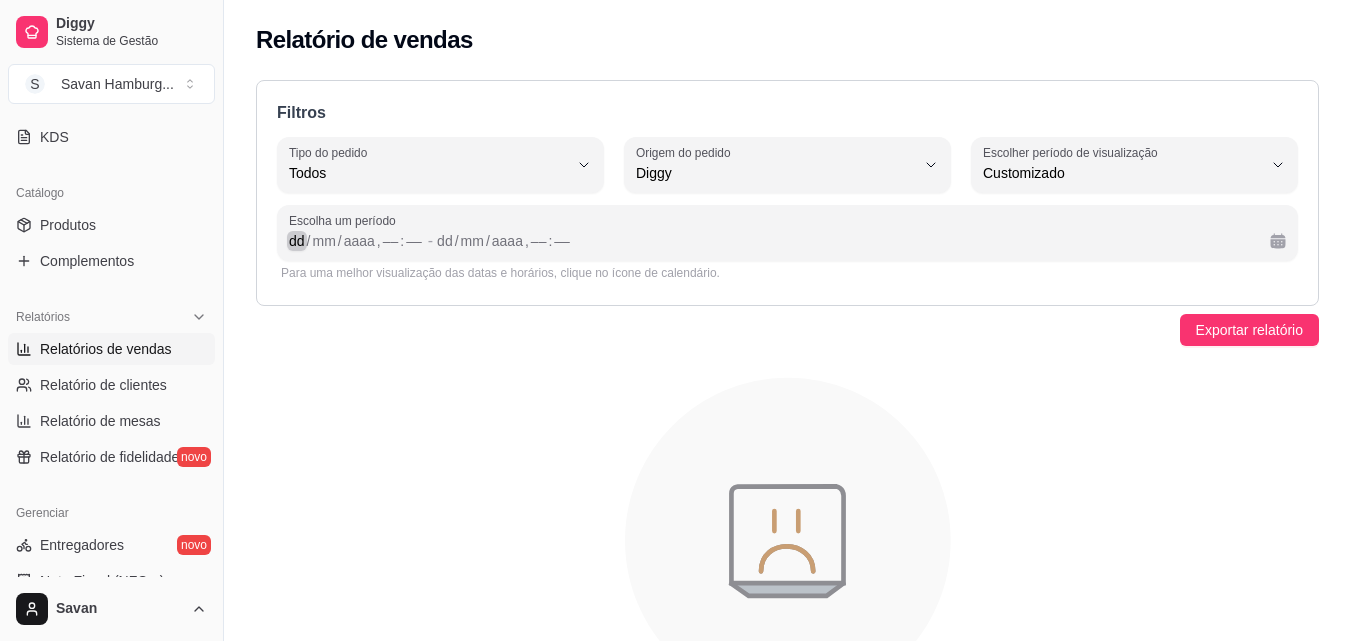 click on "/" at bounding box center (309, 241) 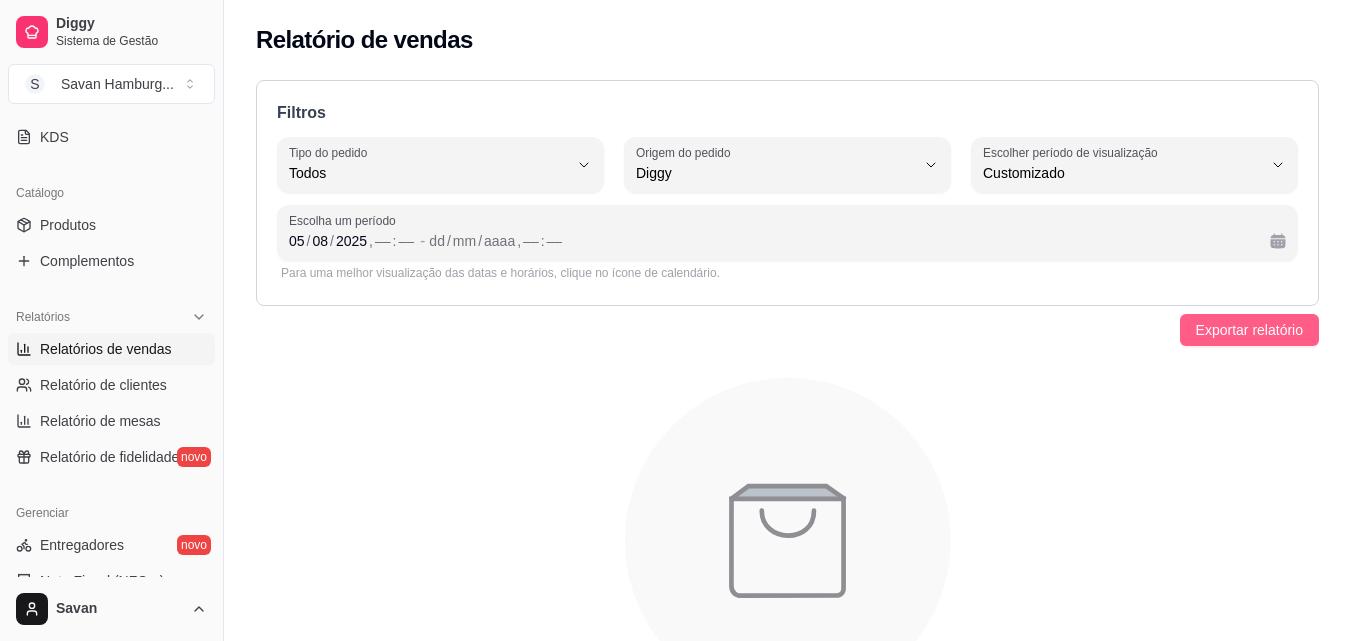 click on "Exportar relatório" at bounding box center [1249, 330] 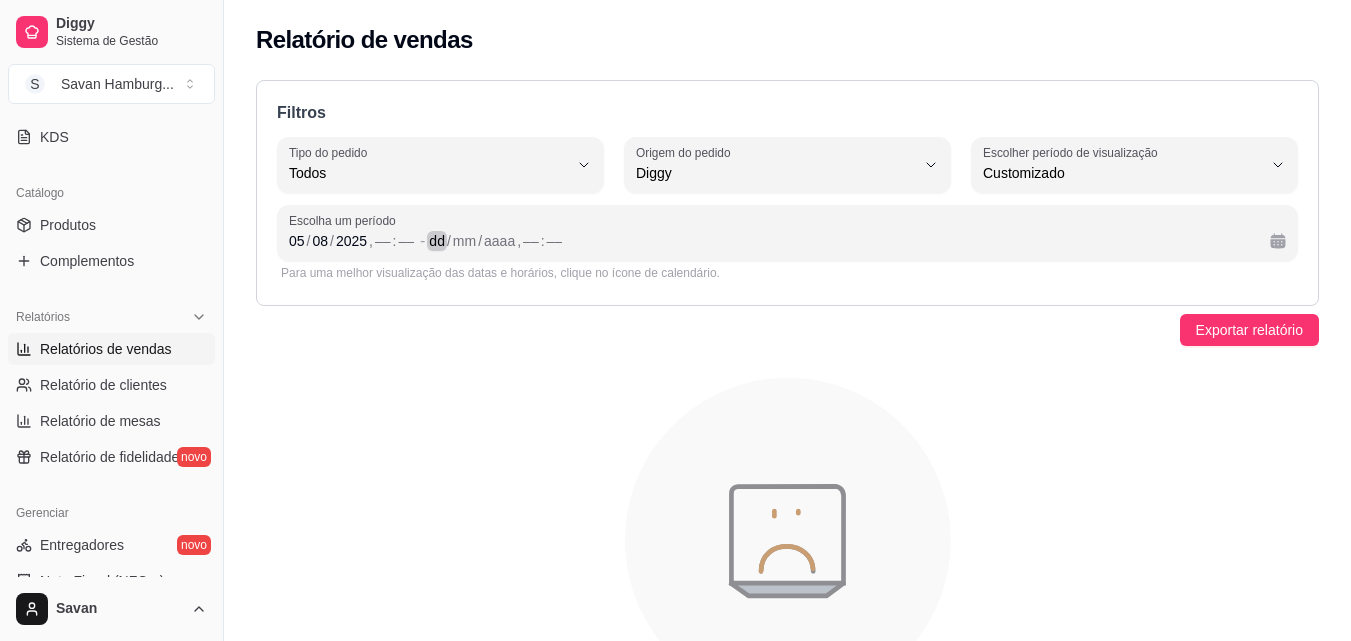 click on "dd" at bounding box center (437, 241) 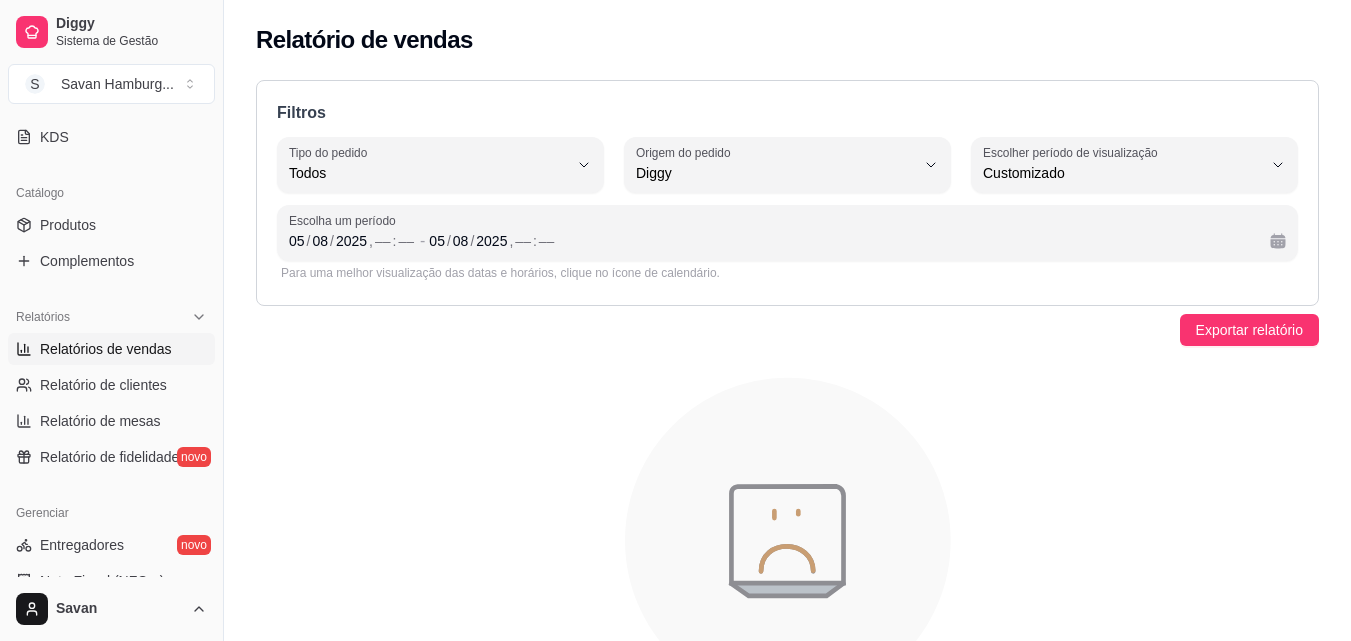 click on "Filtros ALL Tipo do pedido Todos Entrega Retirada Mesa Consumo local Tipo do pedido Todos DIGGY Origem do pedido Todas plataformas (Diggy, iFood) Diggy iFood Origem do pedido Diggy -1 Escolher período de visualização Hoje Ontem 7 dias 15 dias 30 dias 45 dias Customizado Escolher período de visualização Customizado Escolha um período 05 / 08 / 2025 , –– : –– - 05 / 08 / 2025 , –– : –– Para uma melhor visualização das datas e horários, clique no ícone de calendário. Exportar relatório Nenhum pedido recebido na data selecionada." at bounding box center [787, 418] 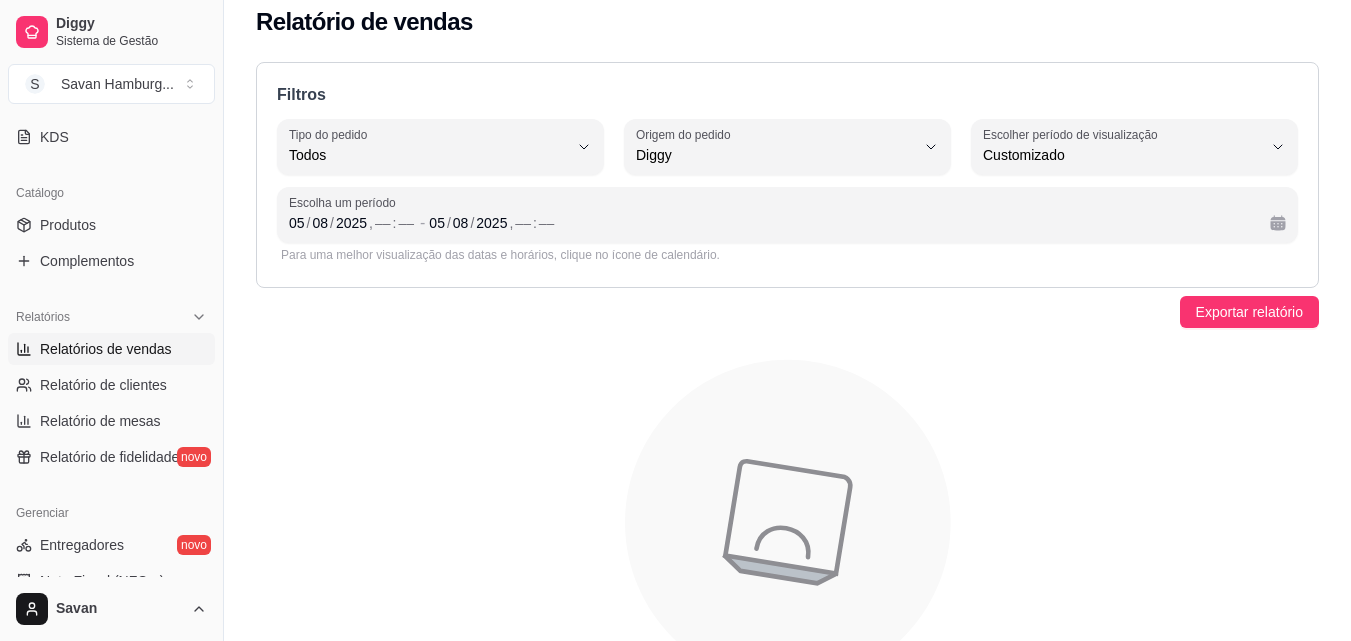 scroll, scrollTop: 14, scrollLeft: 0, axis: vertical 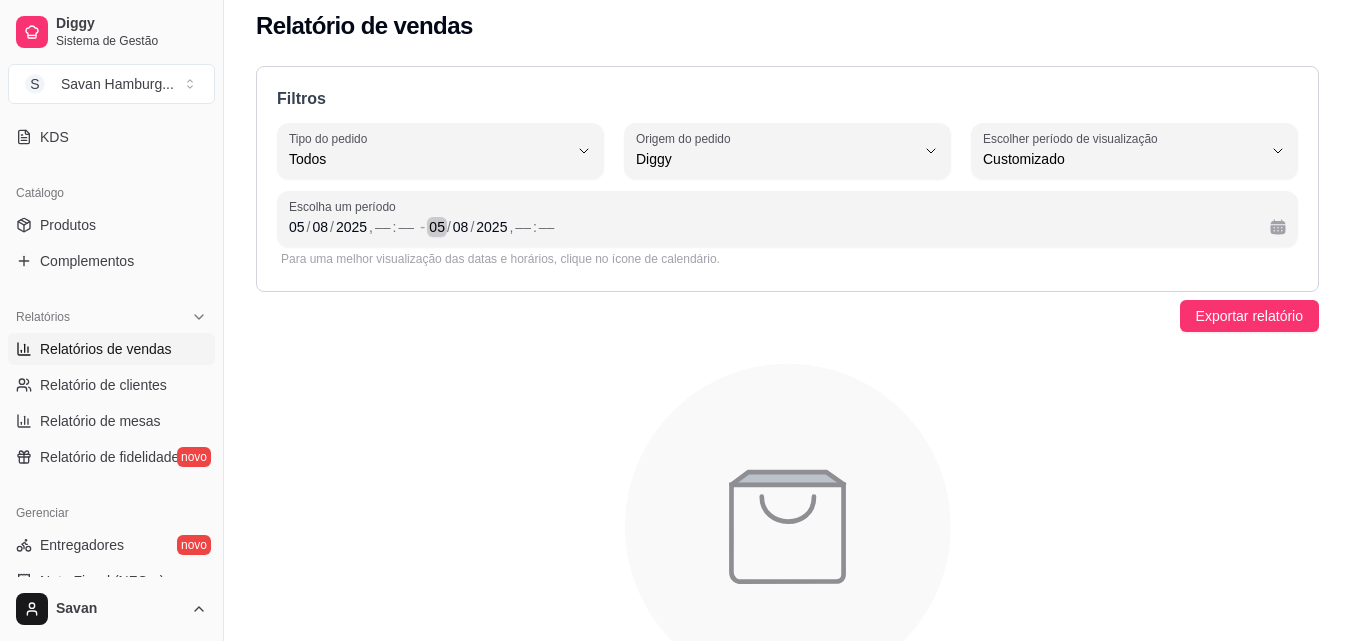 click on "05" at bounding box center [437, 227] 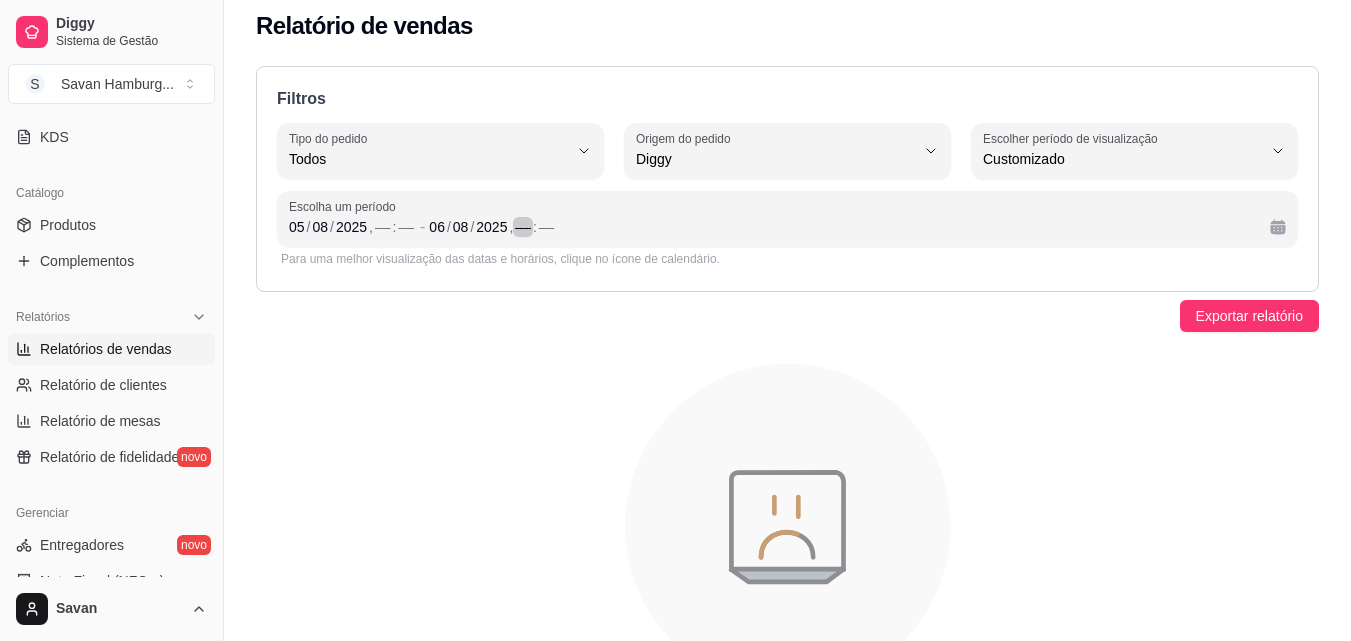 click on "[DATE] , –– : ––" at bounding box center [841, 227] 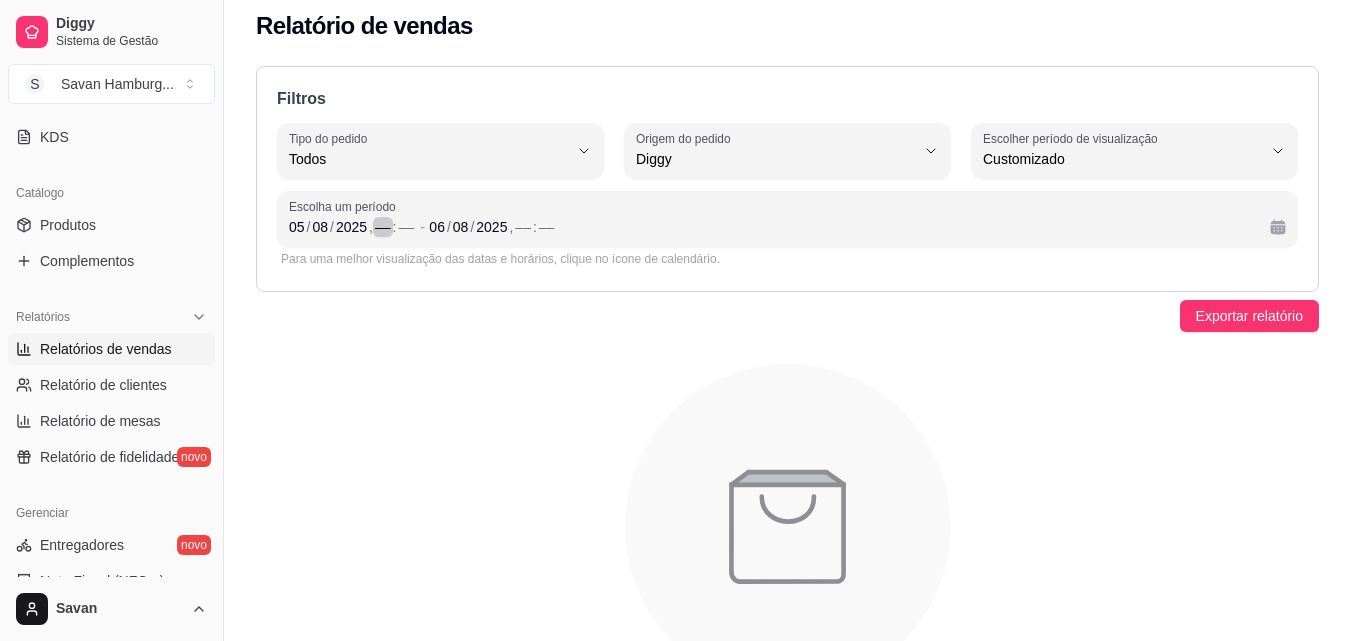 click on "––" at bounding box center (383, 227) 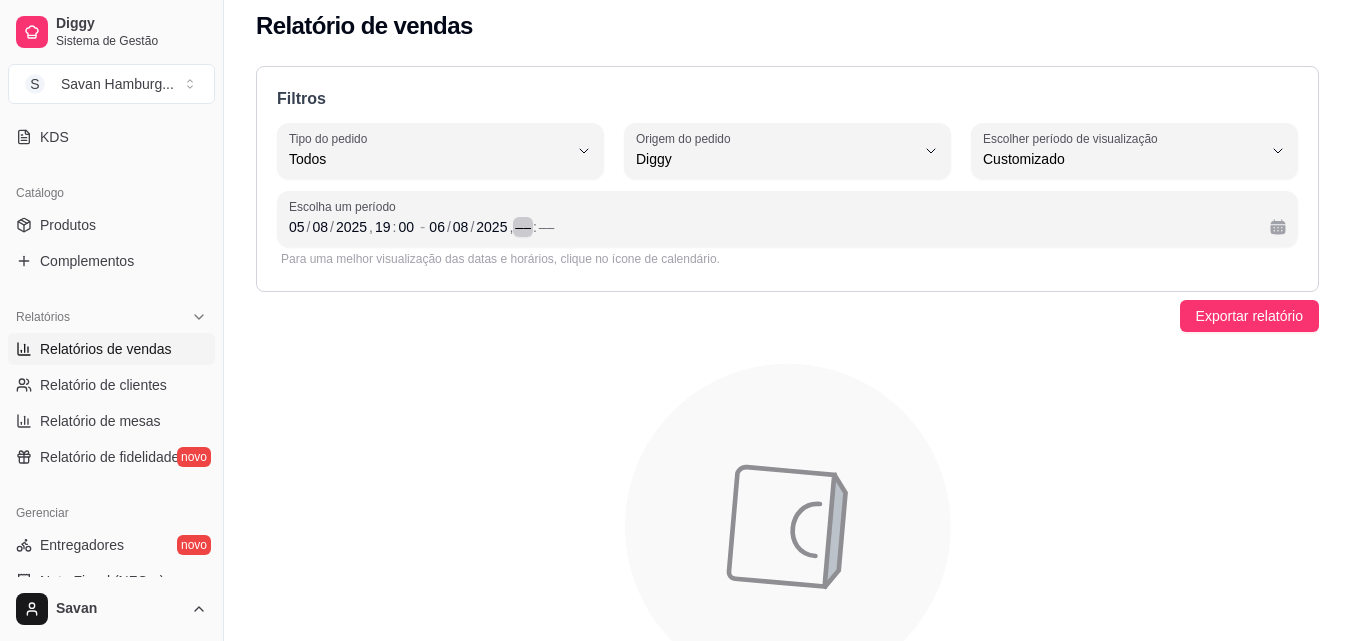 click on "––" at bounding box center (523, 227) 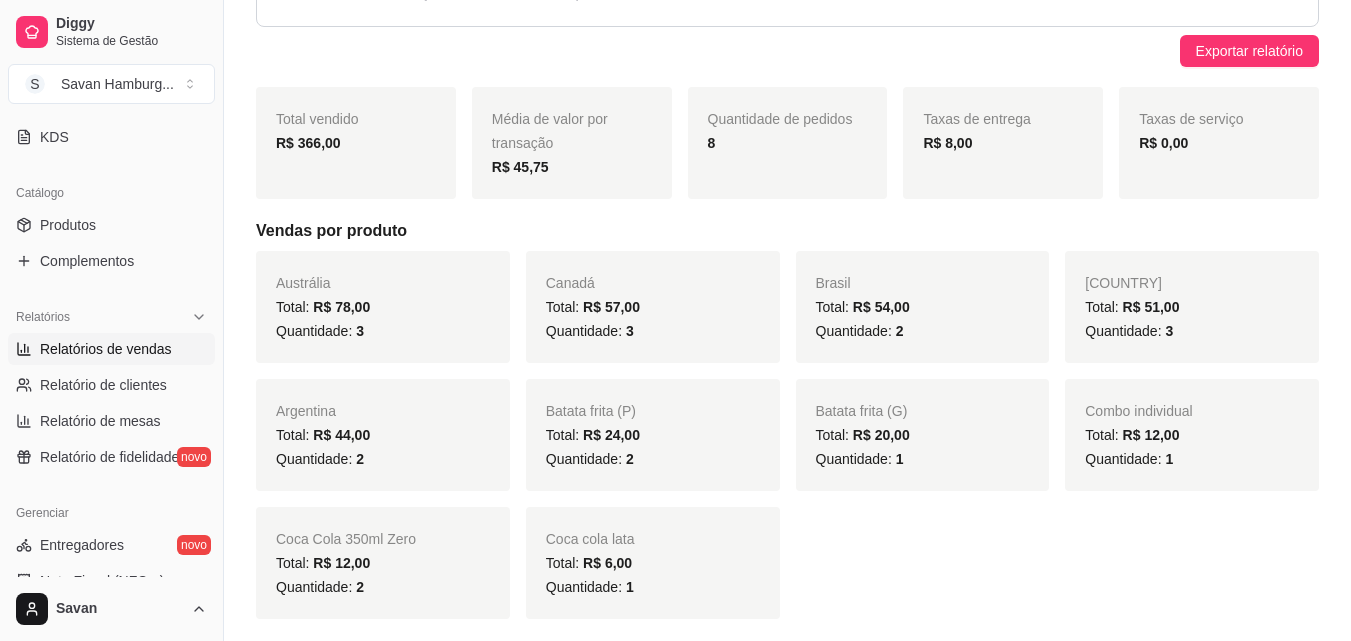 scroll, scrollTop: 276, scrollLeft: 0, axis: vertical 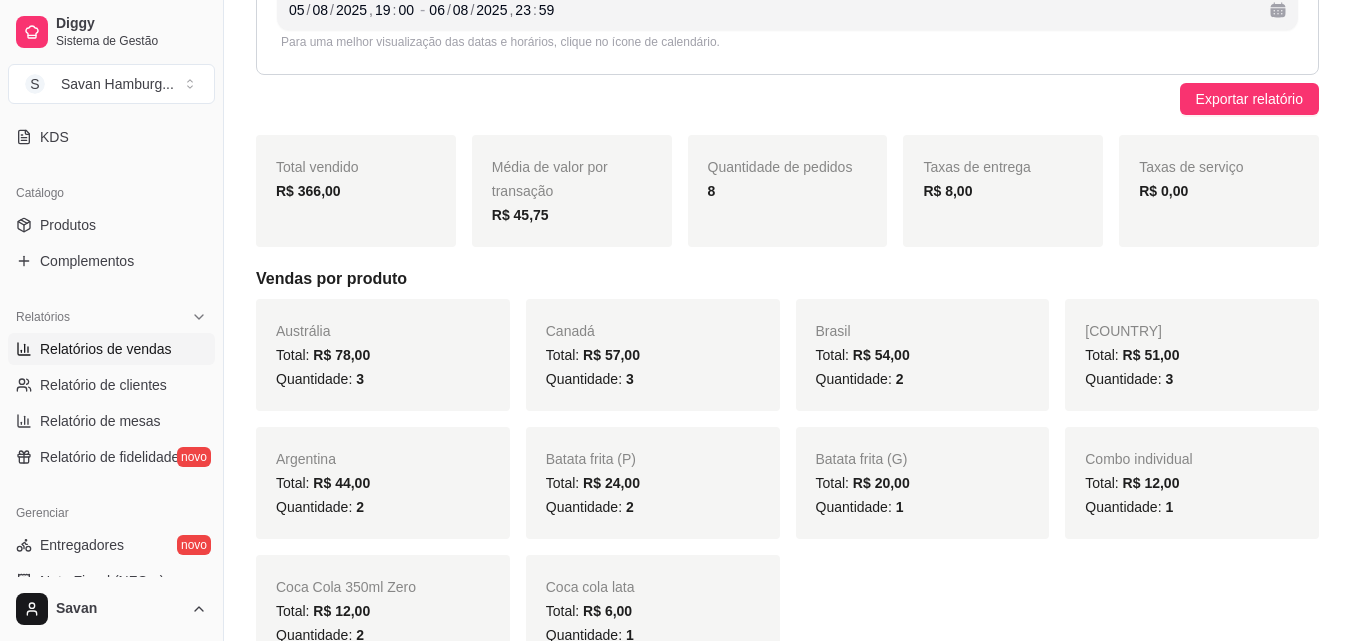 click on "Austrália Total: R$ 78,00 Quantidade: 3 Canadá Total: R$ 57,00 Quantidade: 3 Brasil Total: R$ 54,00 Quantidade: 2 França Total: R$ 51,00 Quantidade: 3 Argentina Total: R$ 44,00 Quantidade: 2 Batata frita (P) Total: R$ 24,00 Quantidade: 2 Batata frita (G) Total: R$ 20,00 Quantidade: 1 Combo individual Total: R$ 12,00 Quantidade: 1 Coca Cola 350ml Zero Total: R$ 12,00 Quantidade: 2 Coca cola lata Total: R$ 6,00 Quantidade: 1" at bounding box center [787, 483] 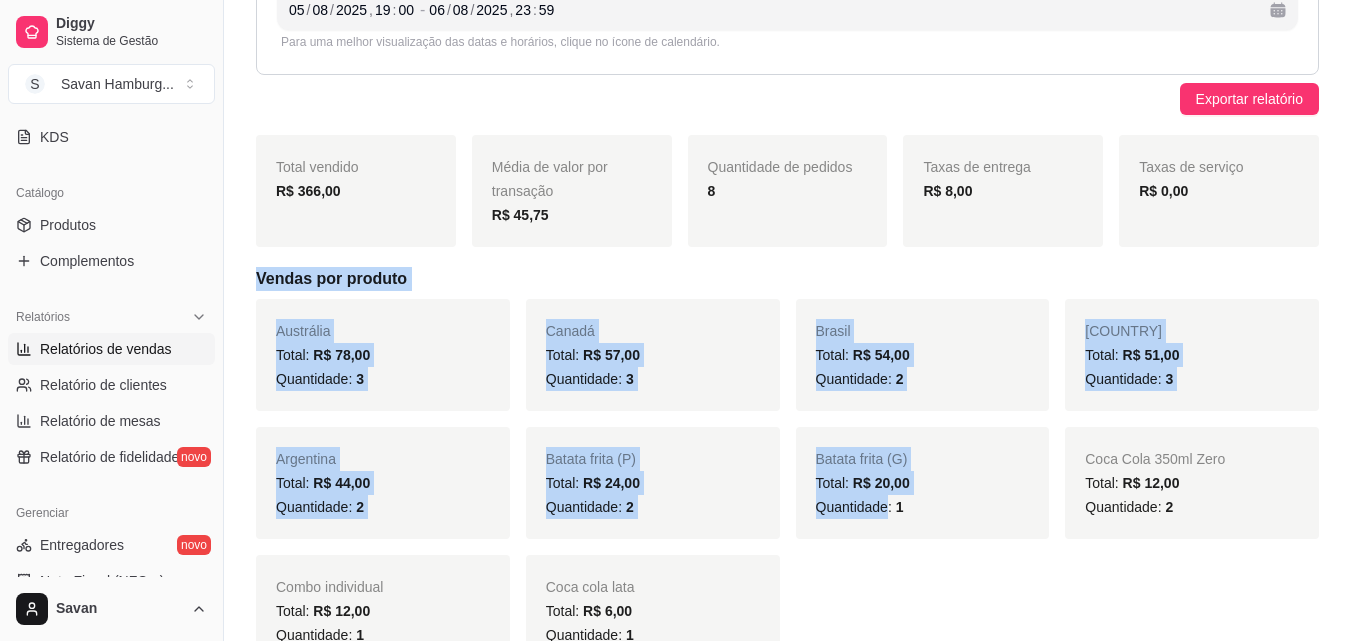 drag, startPoint x: 865, startPoint y: 565, endPoint x: 1361, endPoint y: 197, distance: 617.6083 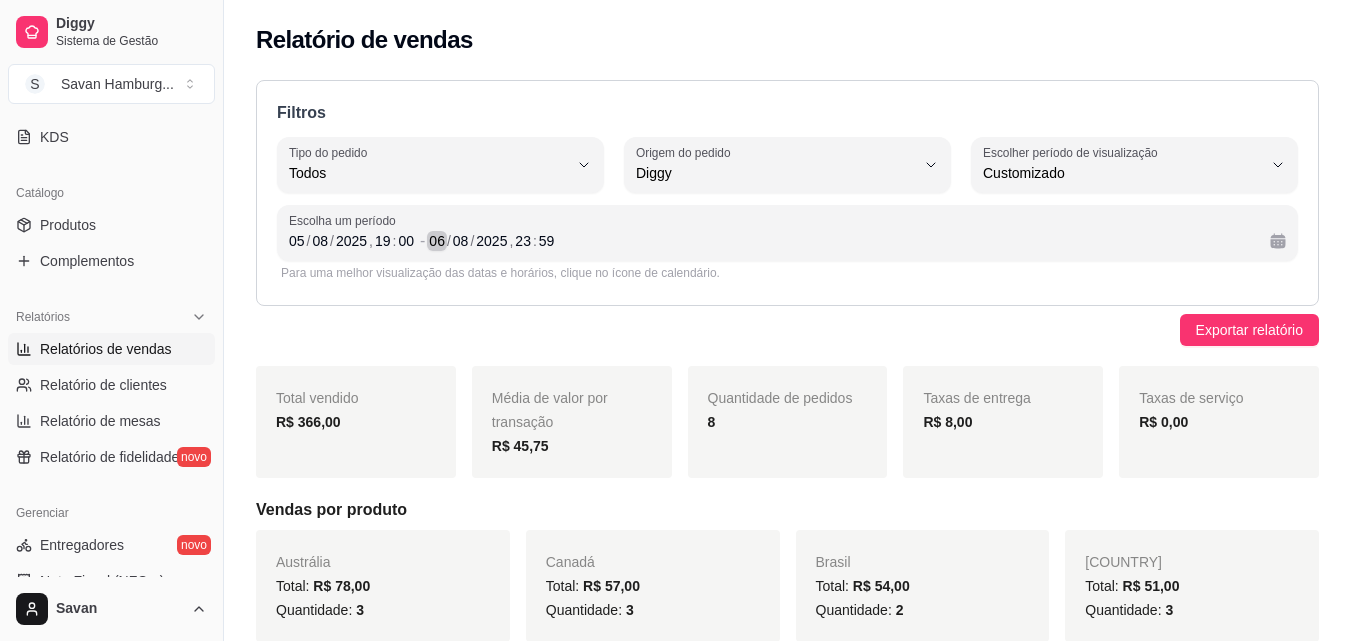 click on "06" at bounding box center (437, 241) 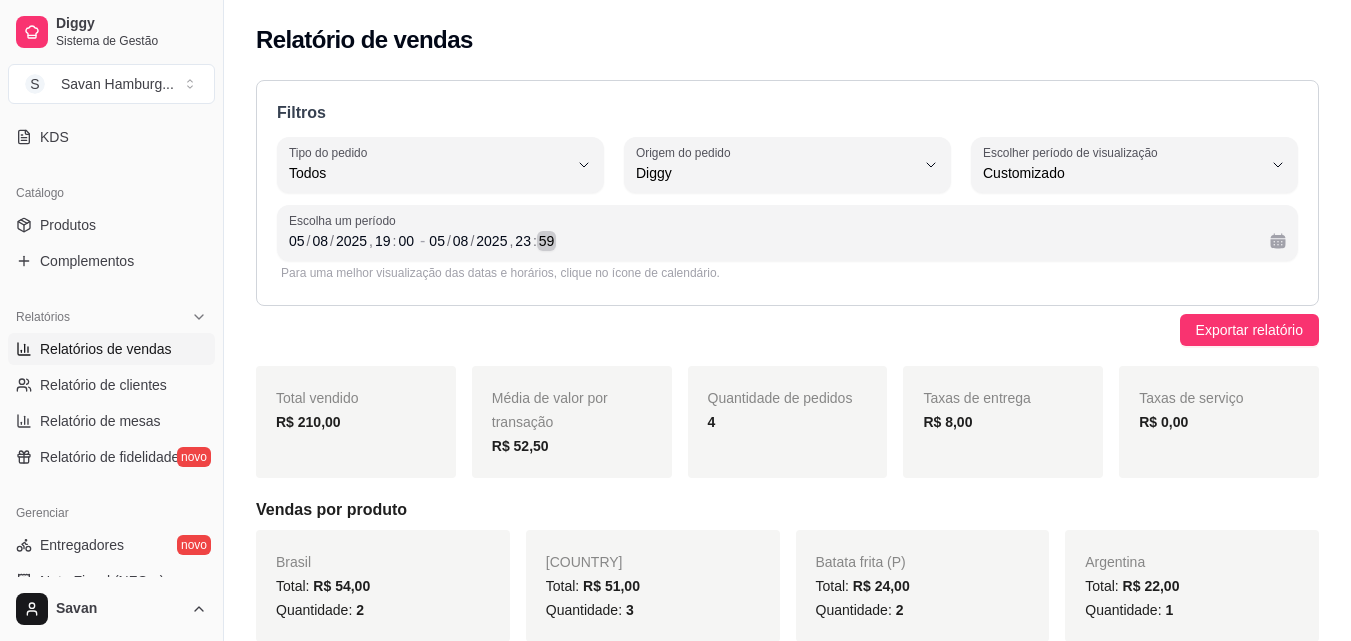 click on "05 / 08 / 2025 , 23 : 59" at bounding box center [841, 241] 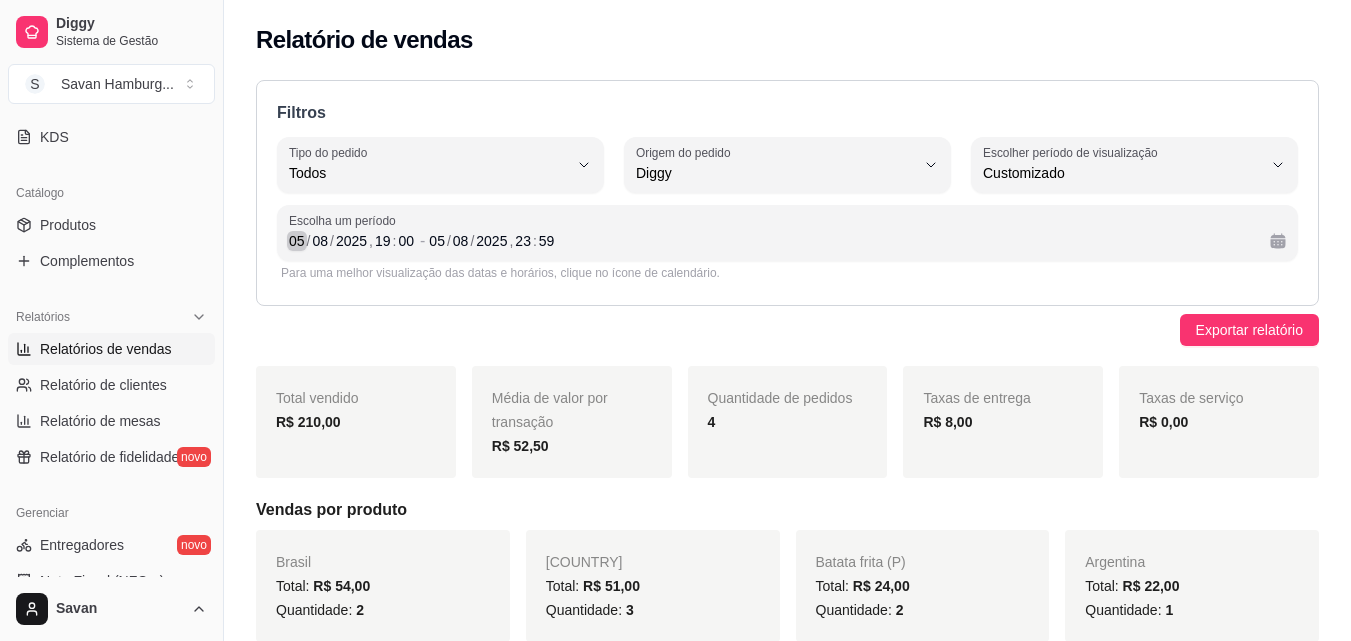 click on "05" at bounding box center (297, 241) 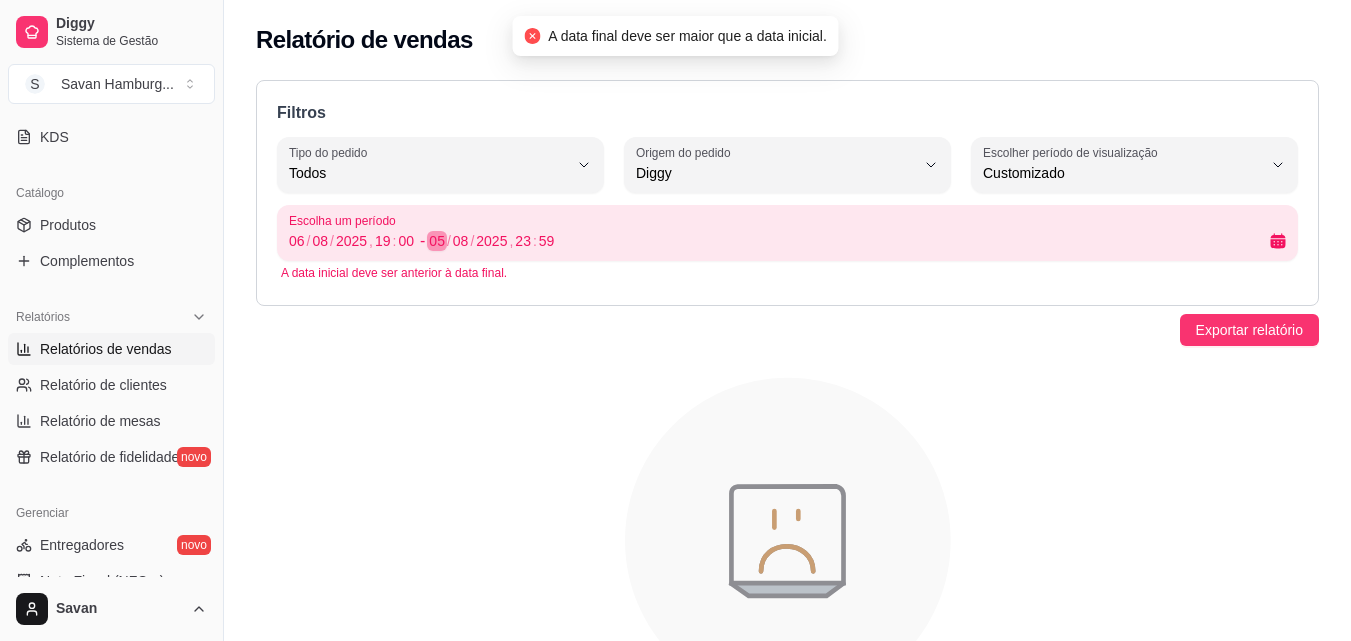 click on "/" at bounding box center (449, 241) 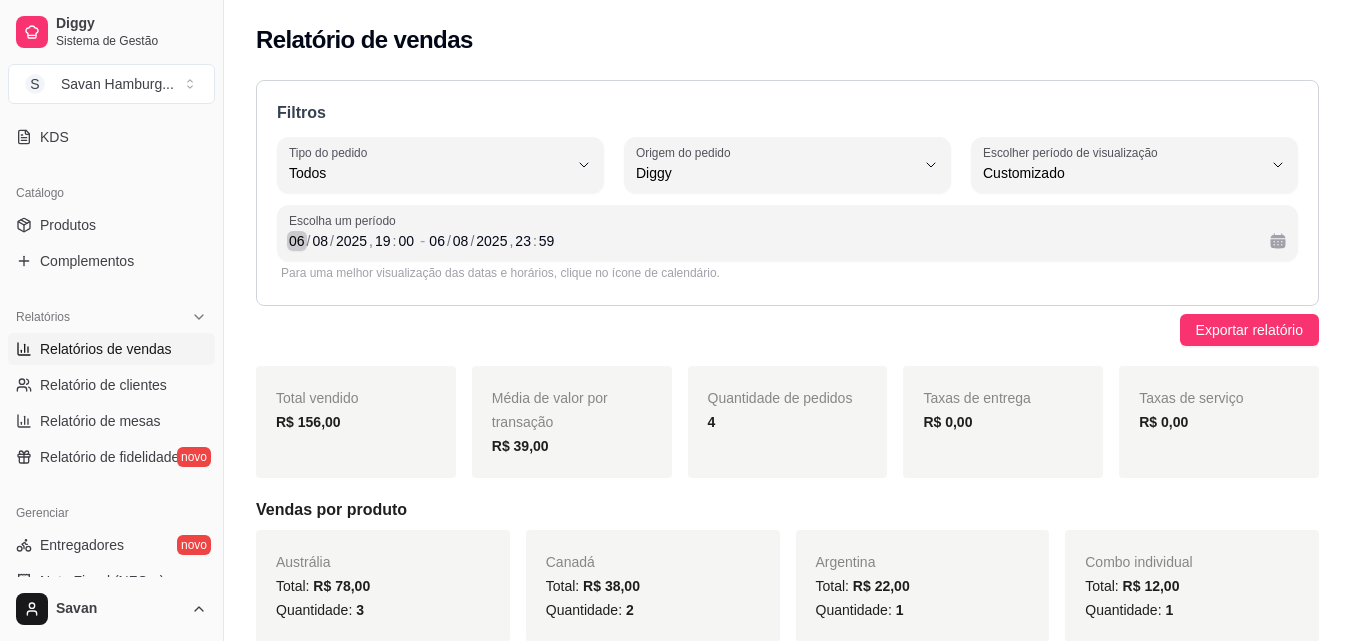 click on "06" at bounding box center [297, 241] 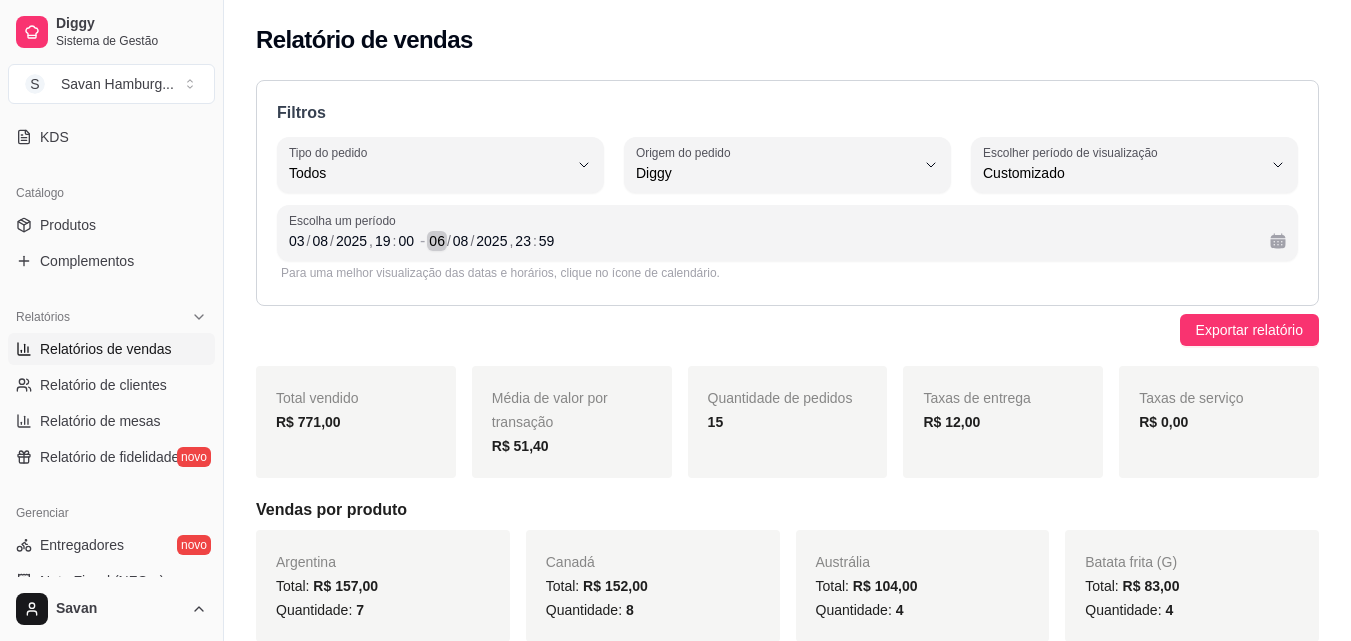 click on "06" at bounding box center (437, 241) 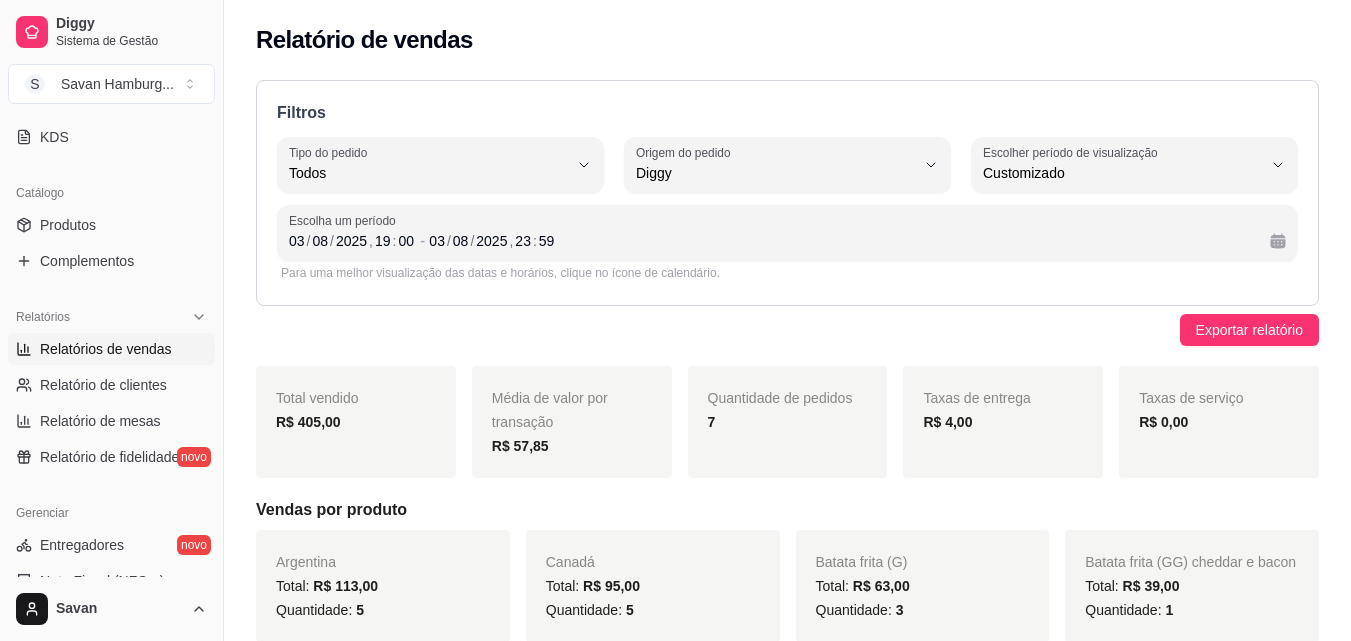 click on "Exportar relatório" at bounding box center [787, 330] 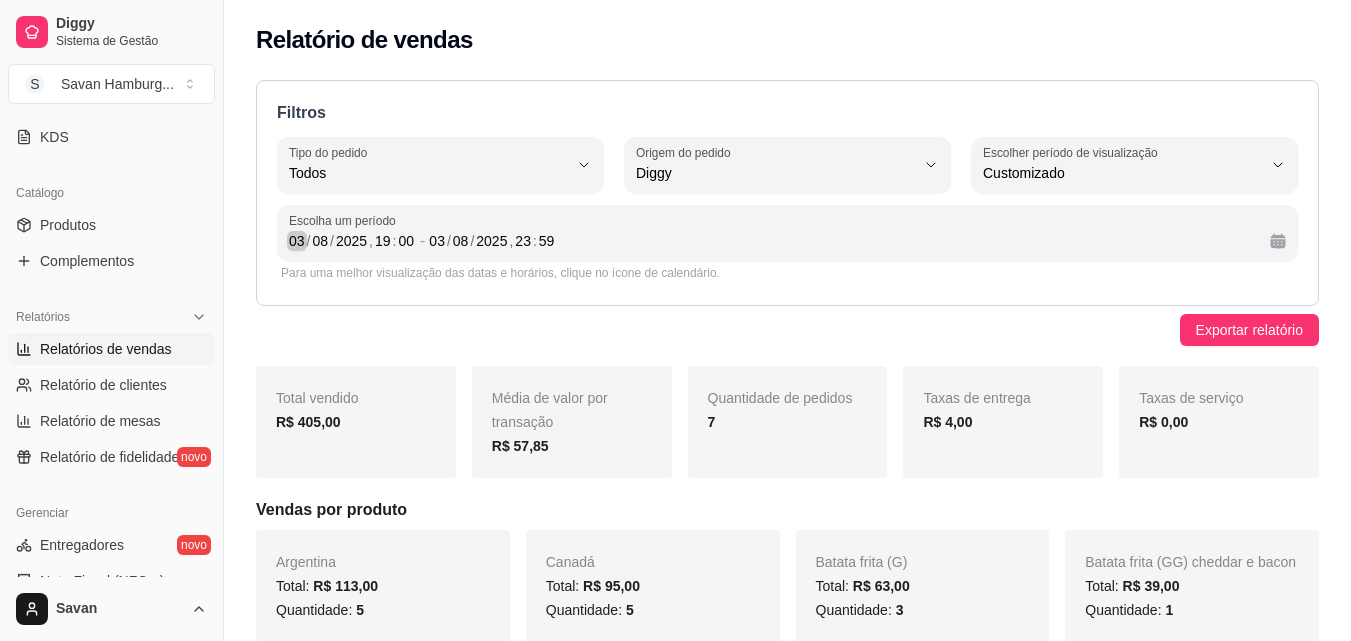 click on "03" at bounding box center [297, 241] 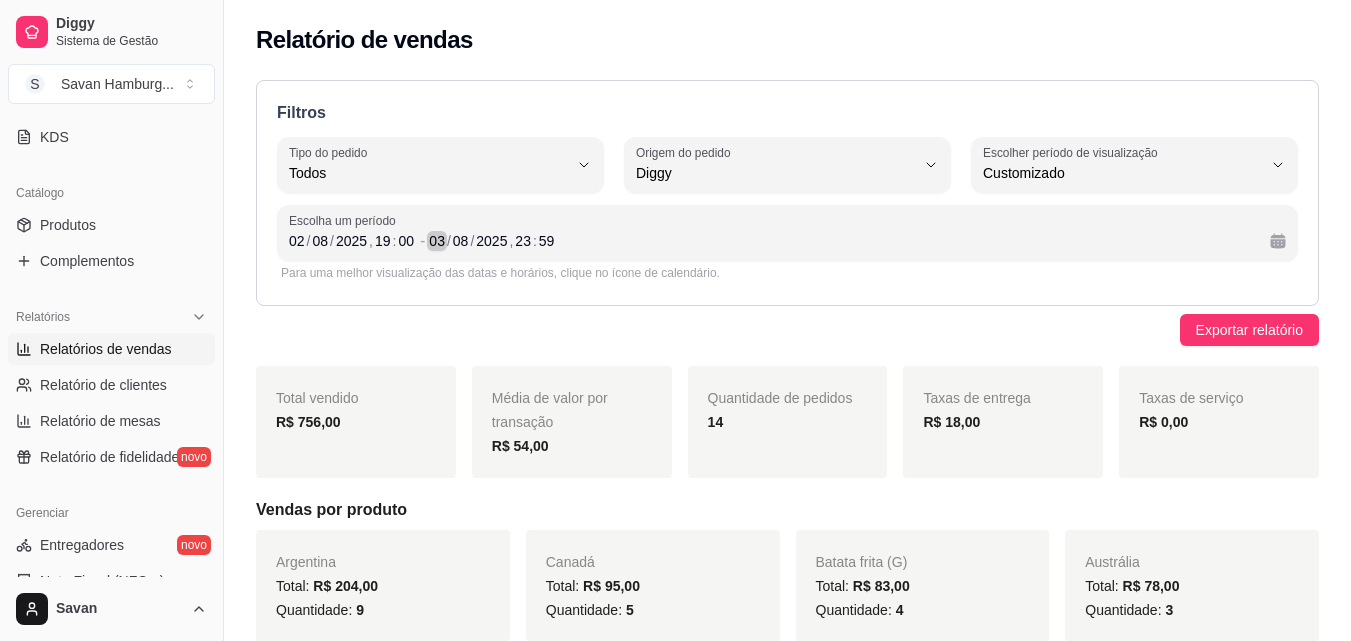 click on "03" at bounding box center (437, 241) 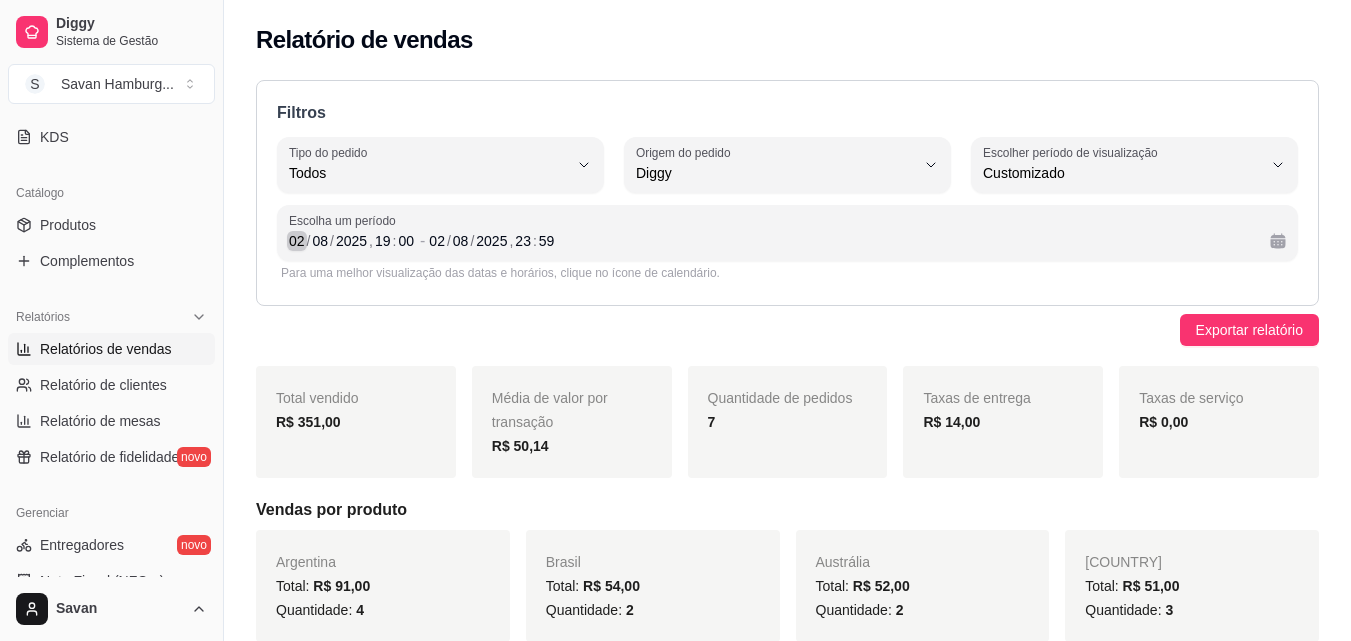click on "02" at bounding box center [297, 241] 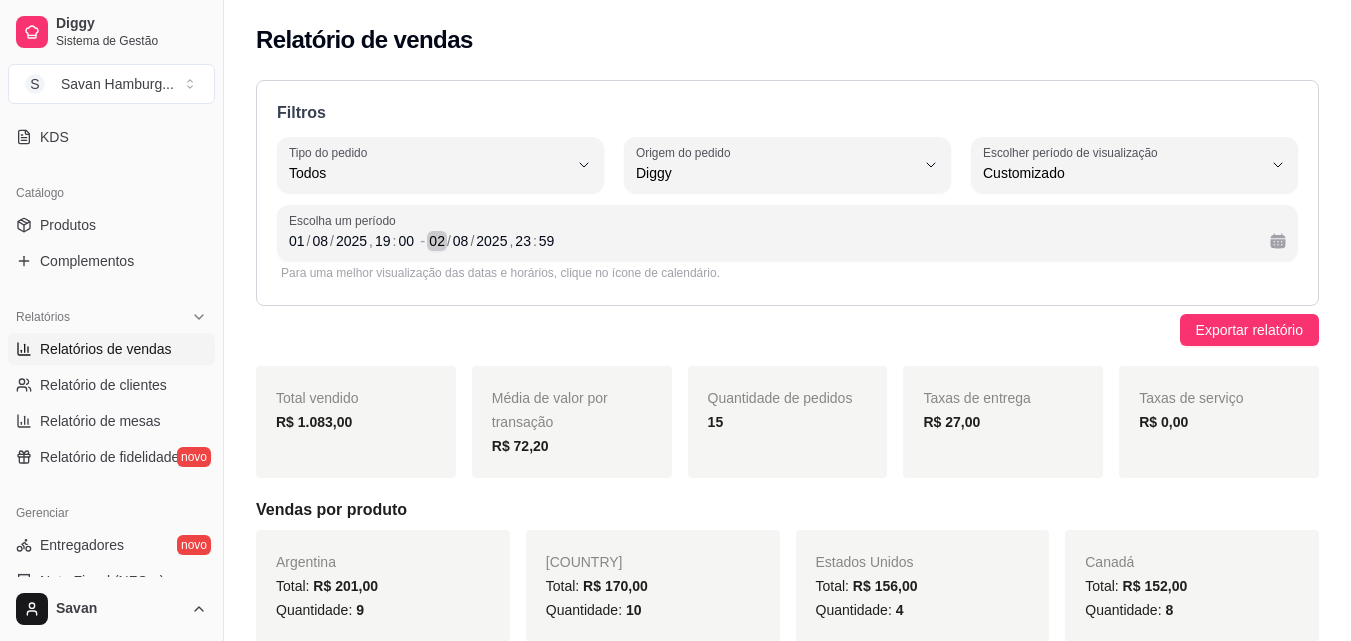 click on "02" at bounding box center (437, 241) 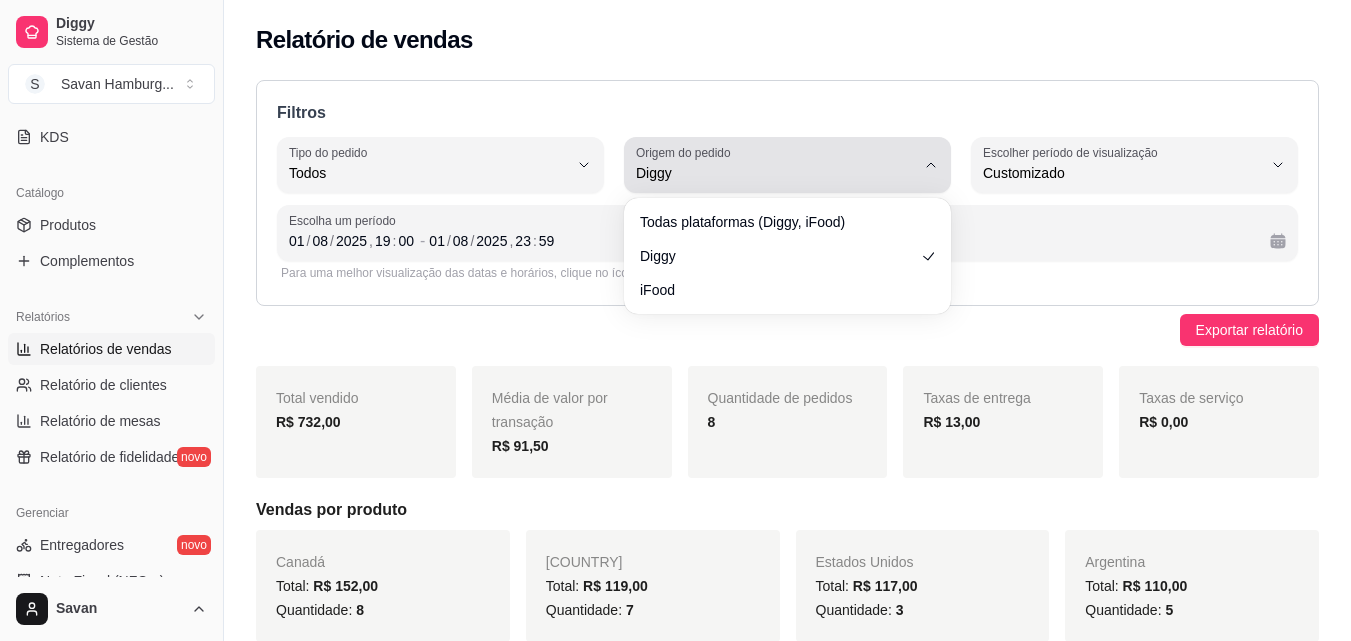 click on "Diggy" at bounding box center (775, 173) 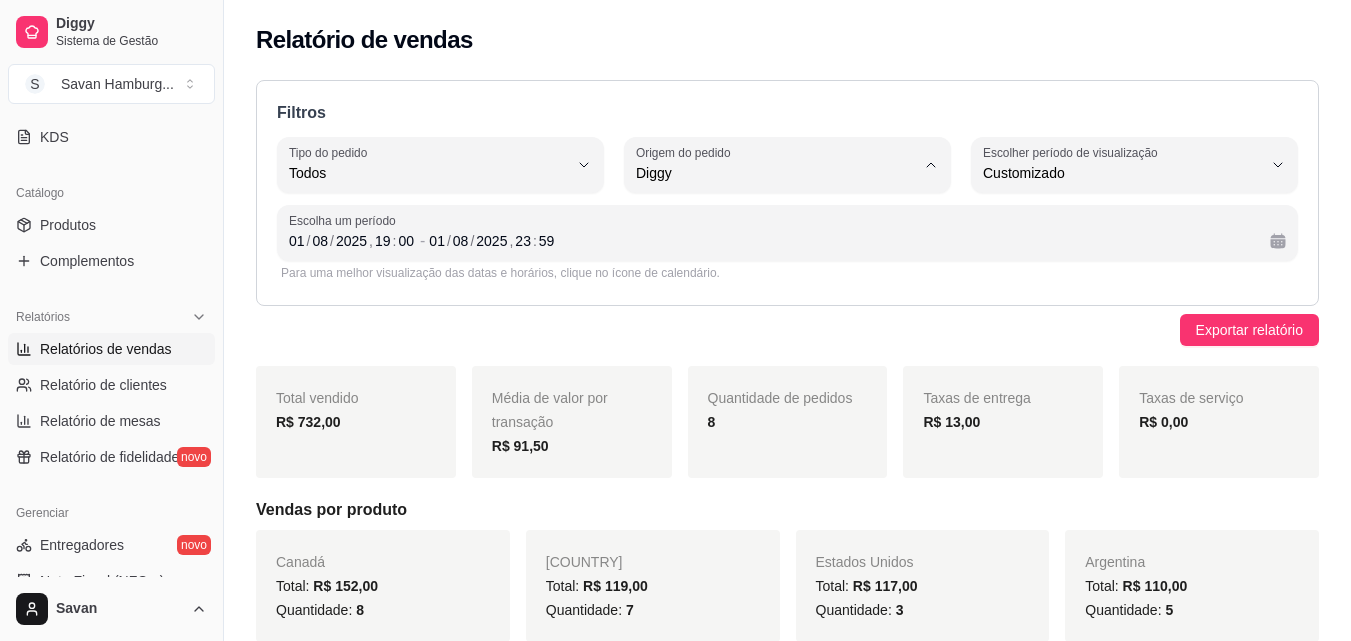 click on "iFood" at bounding box center [778, 286] 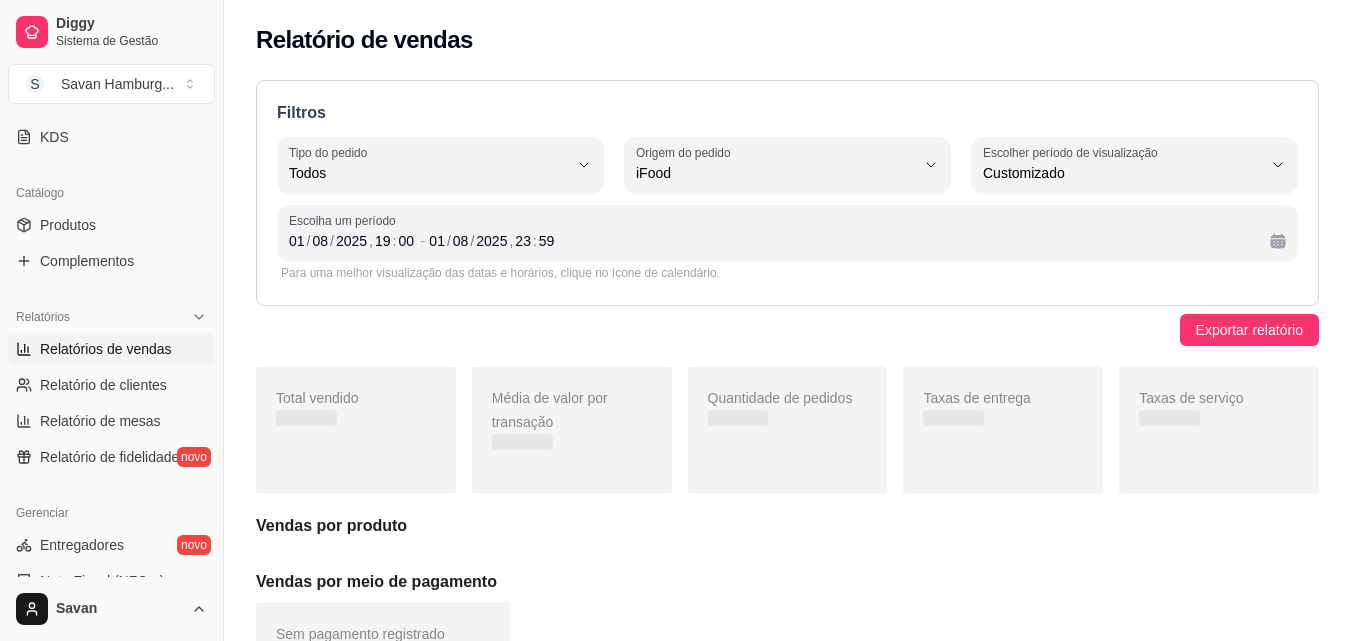 scroll, scrollTop: 19, scrollLeft: 0, axis: vertical 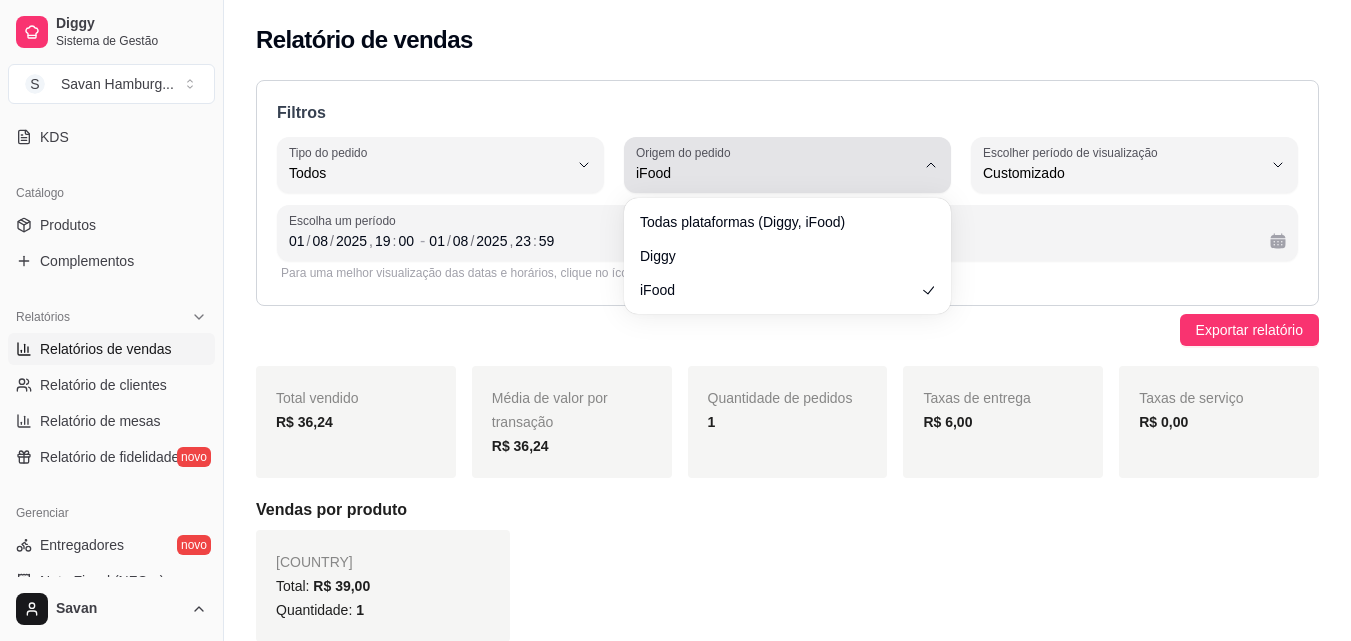 click on "iFood" at bounding box center [775, 173] 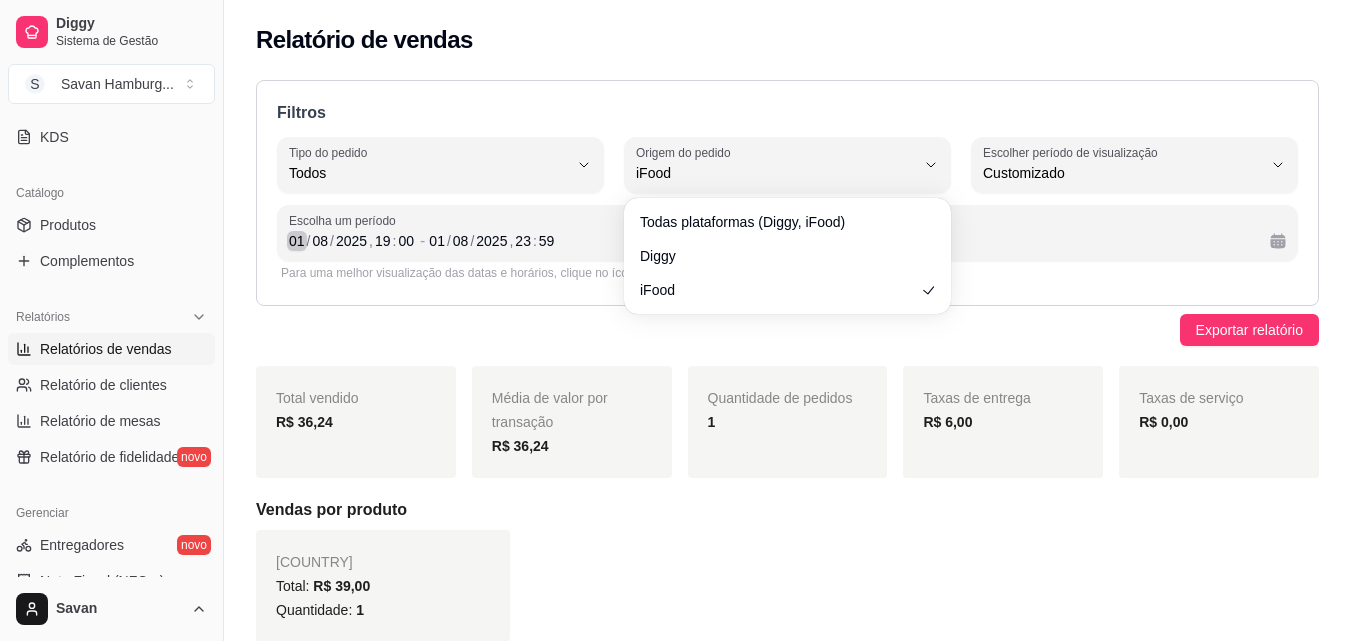 click on "01" at bounding box center [297, 241] 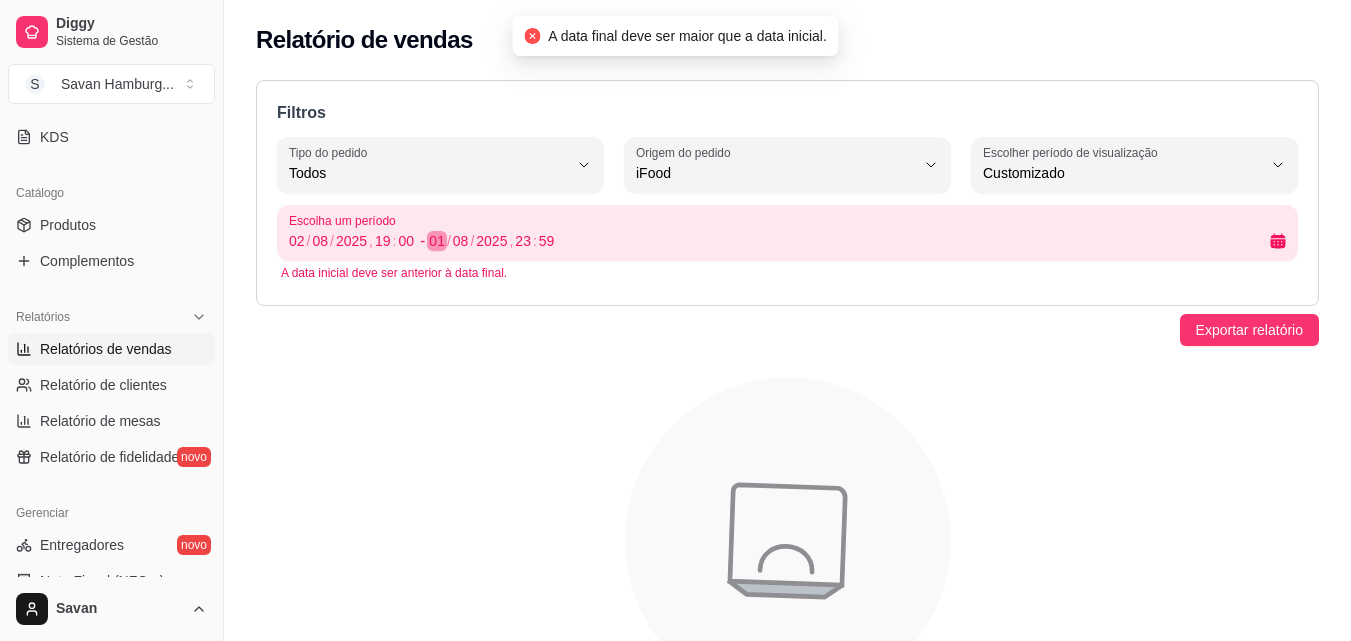 click on "01" at bounding box center [437, 241] 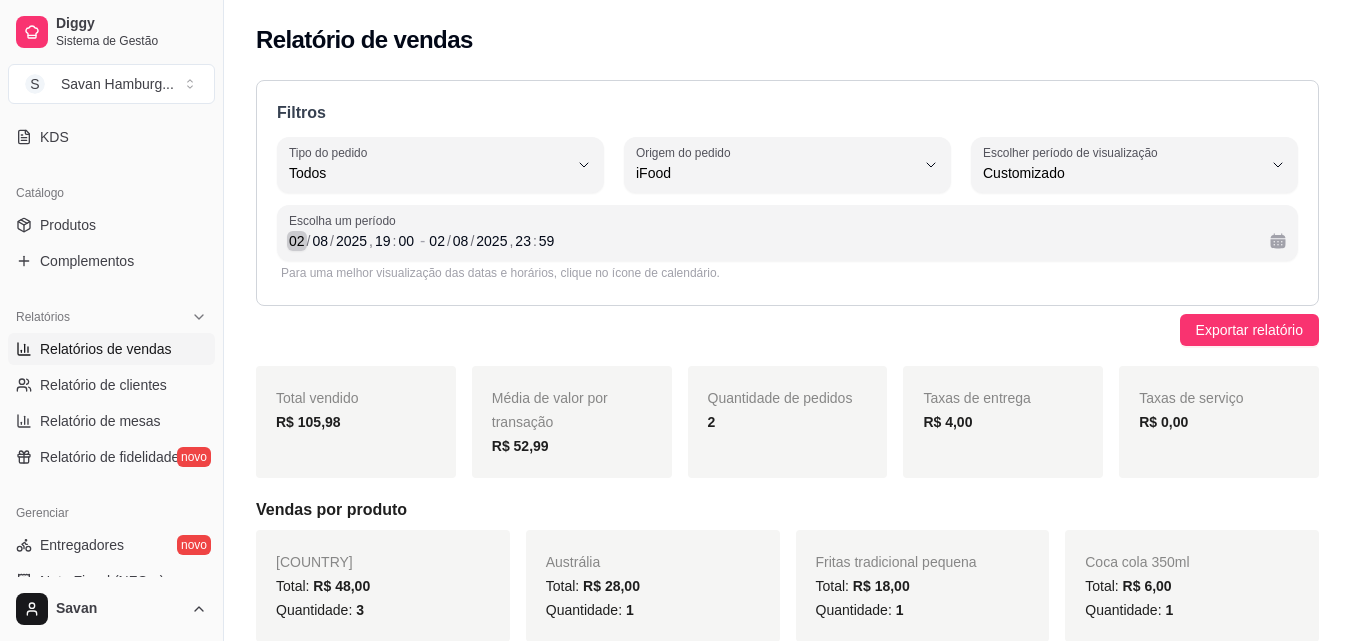click on "02" at bounding box center (297, 241) 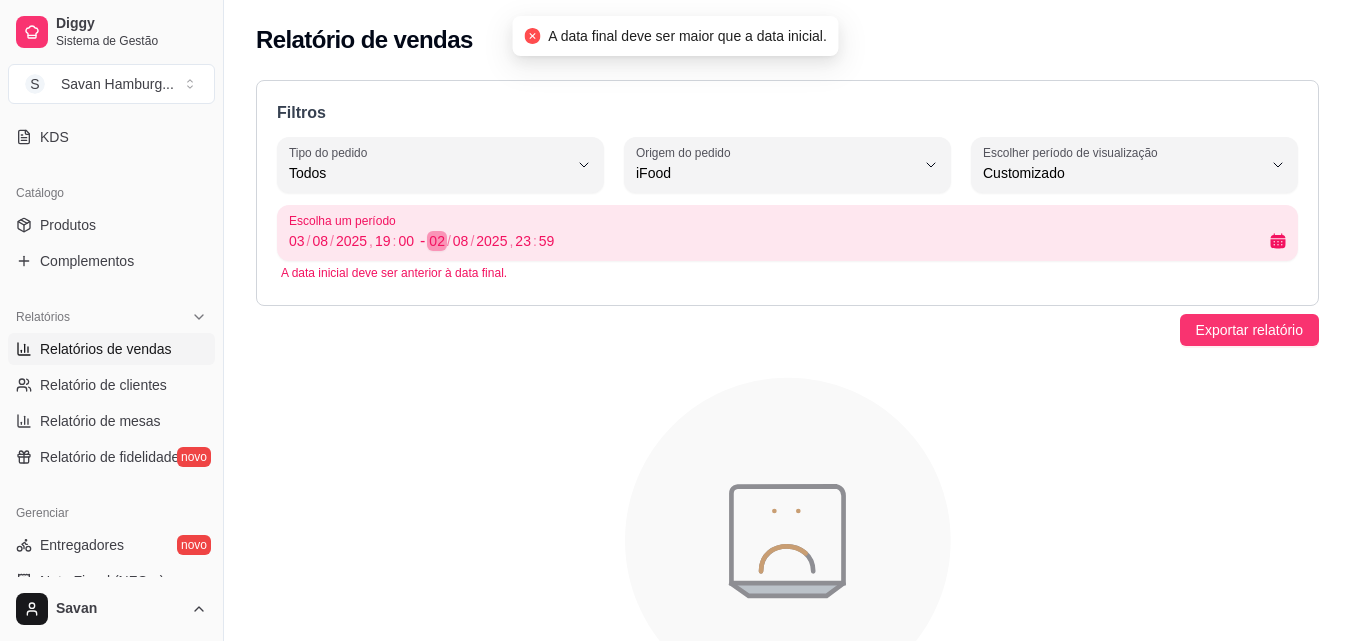 click on "02" at bounding box center [437, 241] 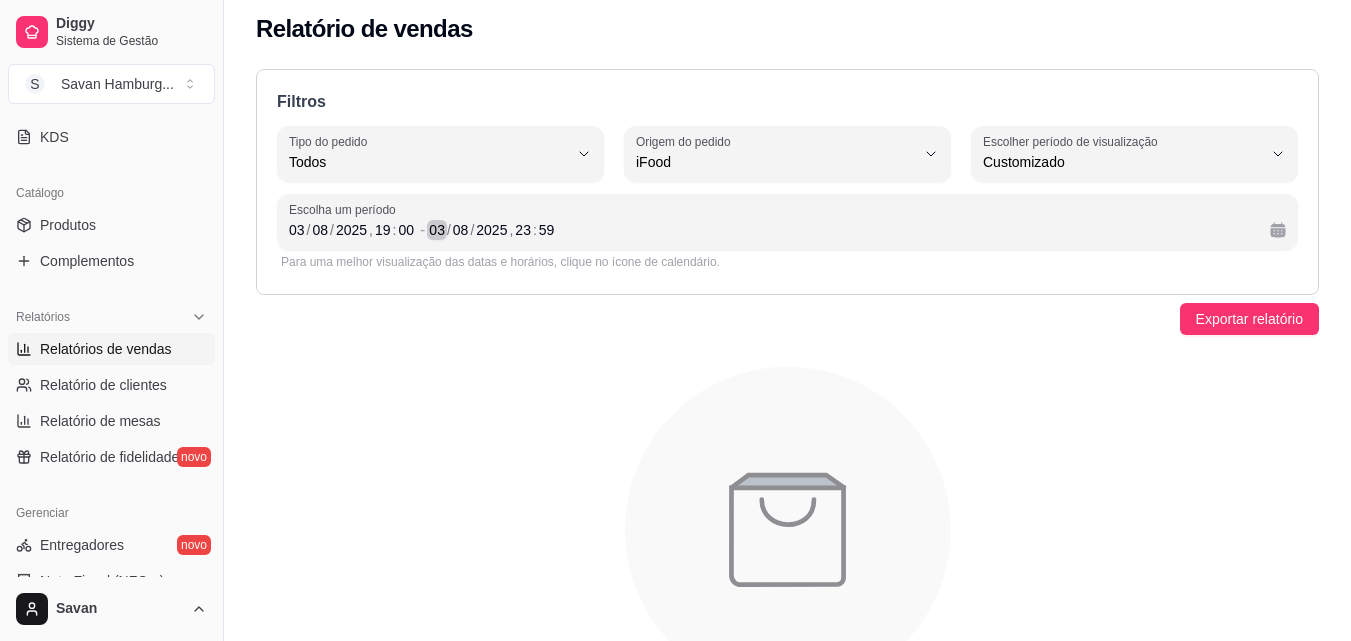 scroll, scrollTop: 0, scrollLeft: 0, axis: both 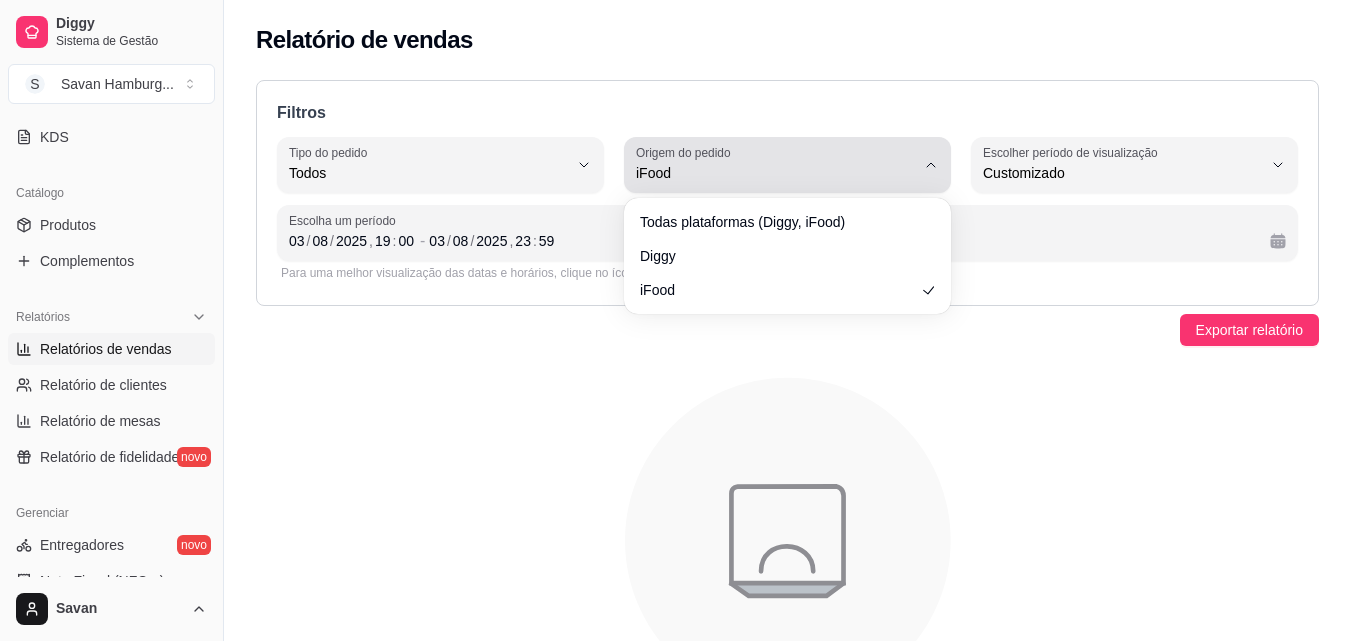 click on "iFood" at bounding box center [775, 173] 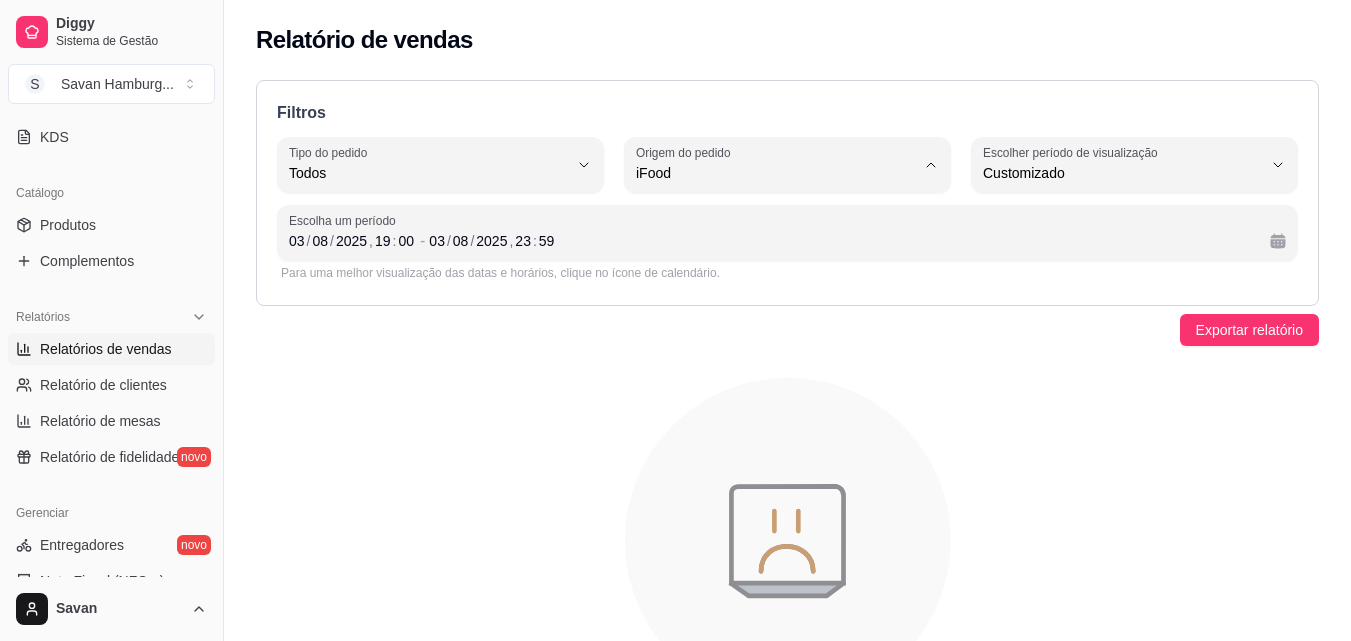 click on "Todas plataformas (Diggy, iFood)" at bounding box center (778, 220) 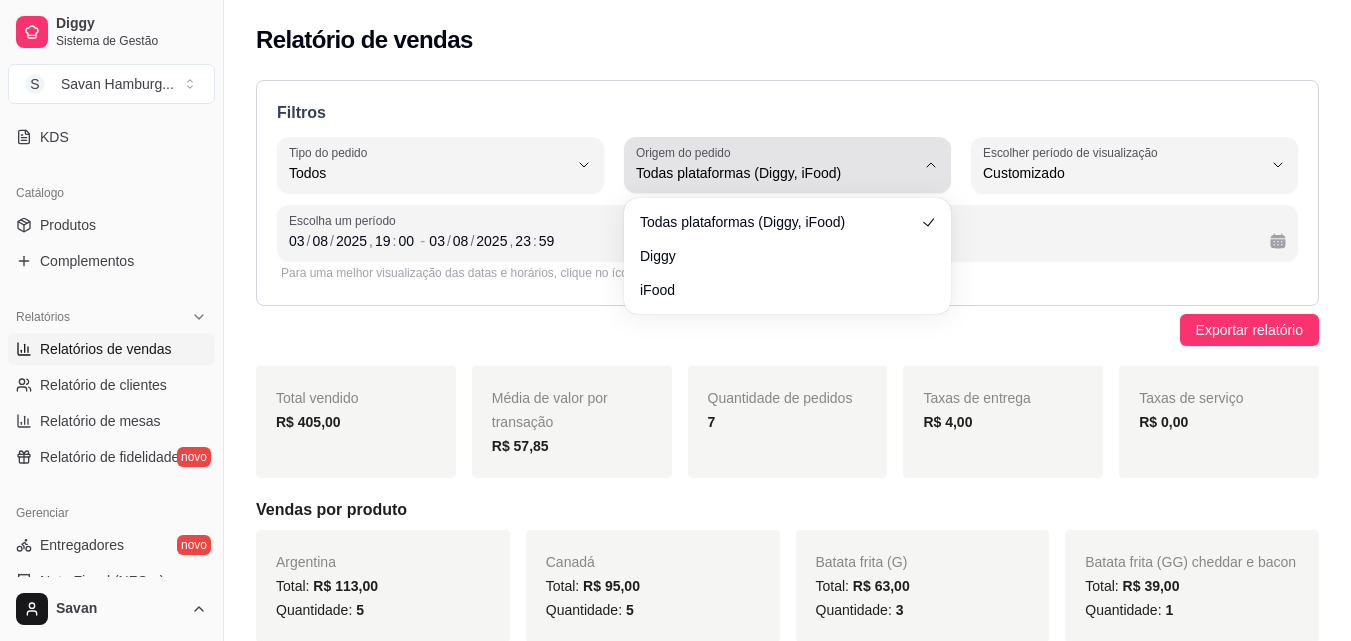 click on "Todas plataformas (Diggy, iFood)" at bounding box center [775, 173] 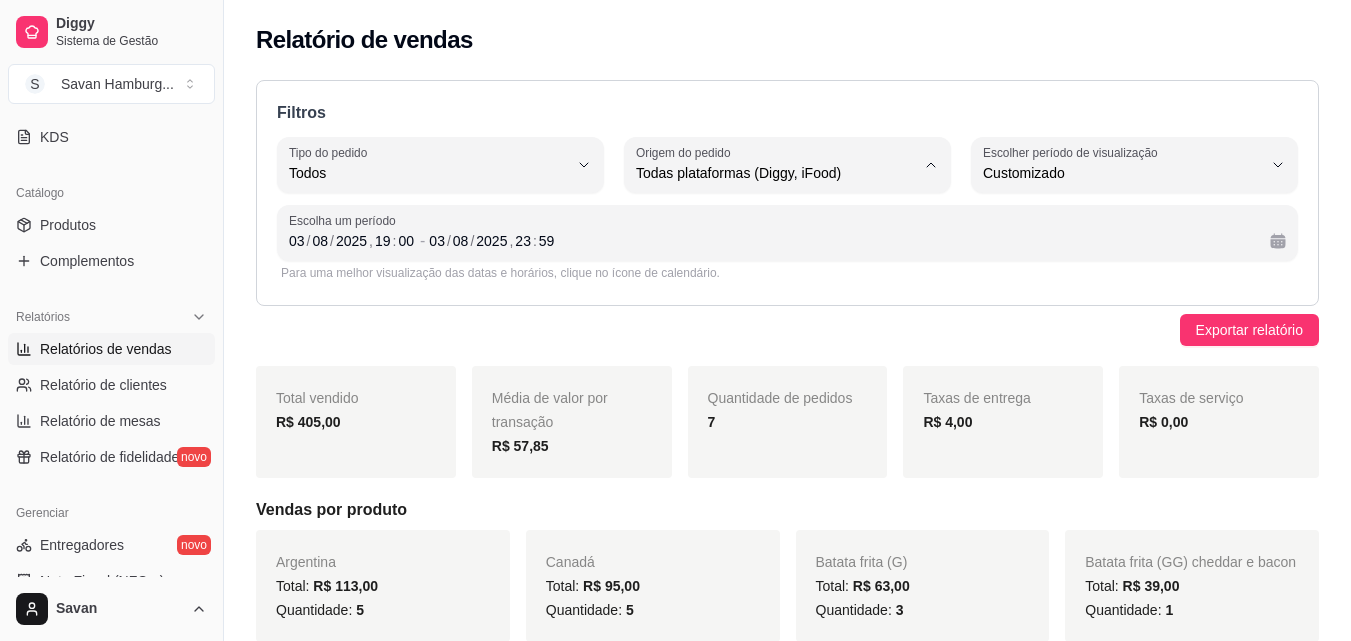 click on "Diggy" at bounding box center [778, 253] 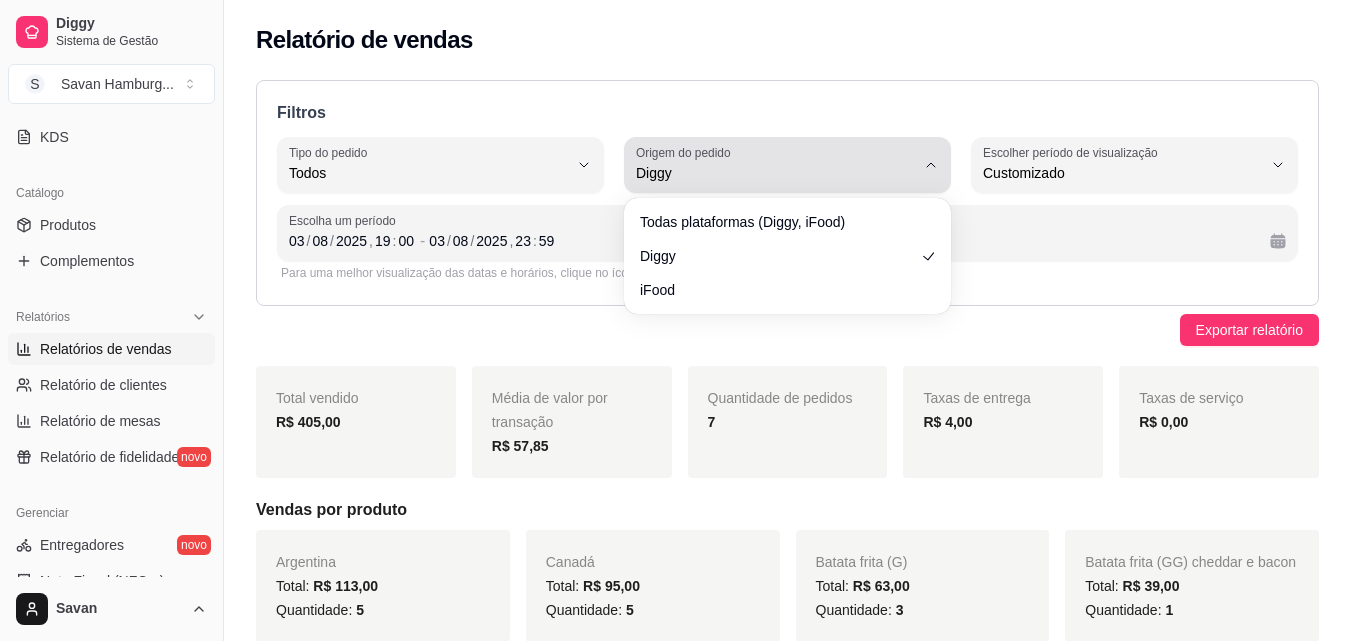 click on "Diggy" at bounding box center (775, 173) 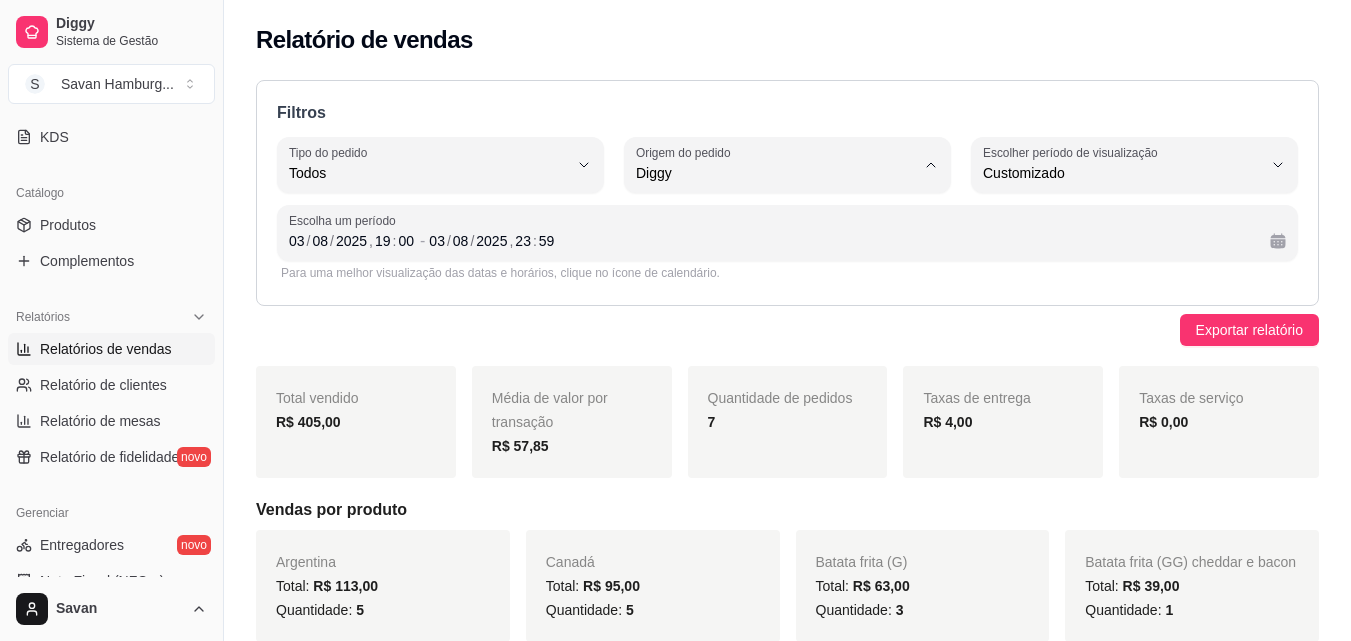 click on "iFood" at bounding box center (778, 286) 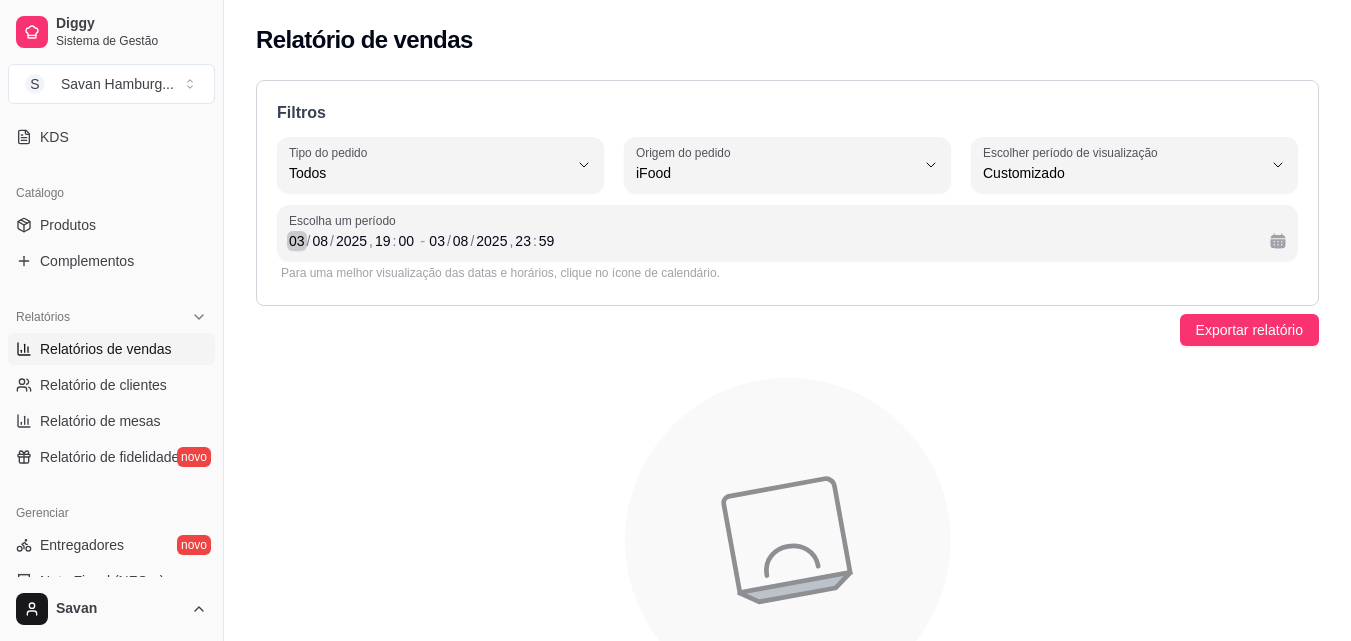 click on "03" at bounding box center [297, 241] 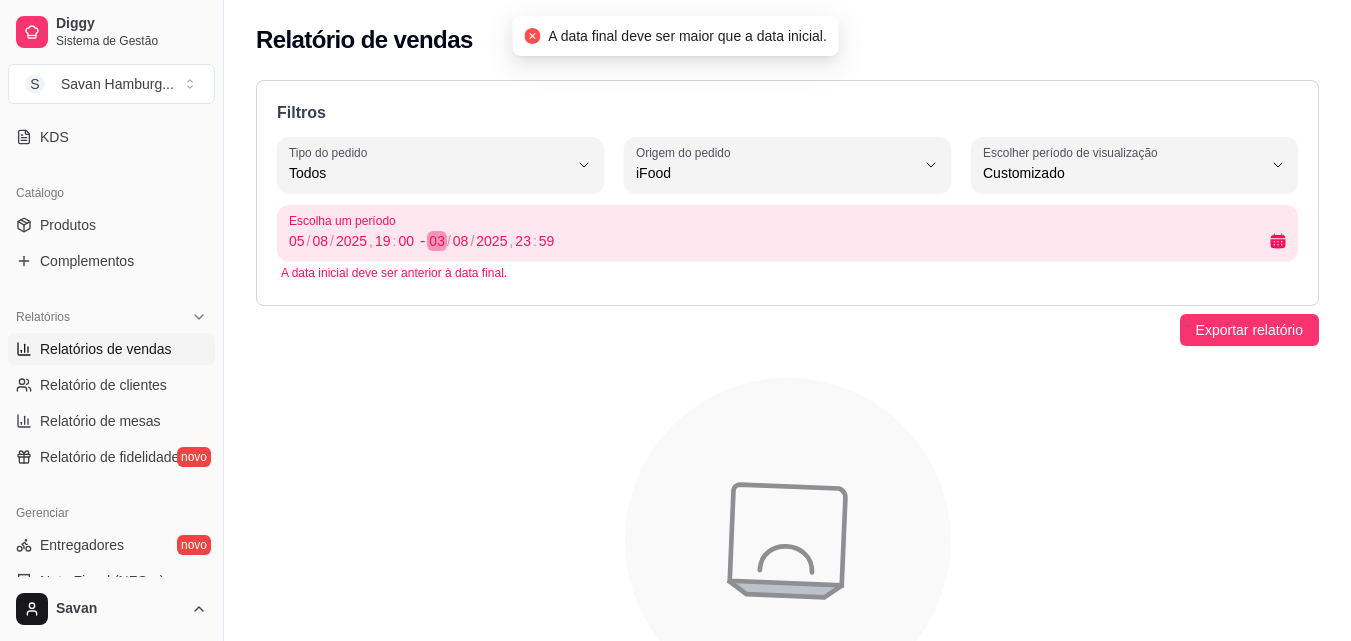 click on "03" at bounding box center [437, 241] 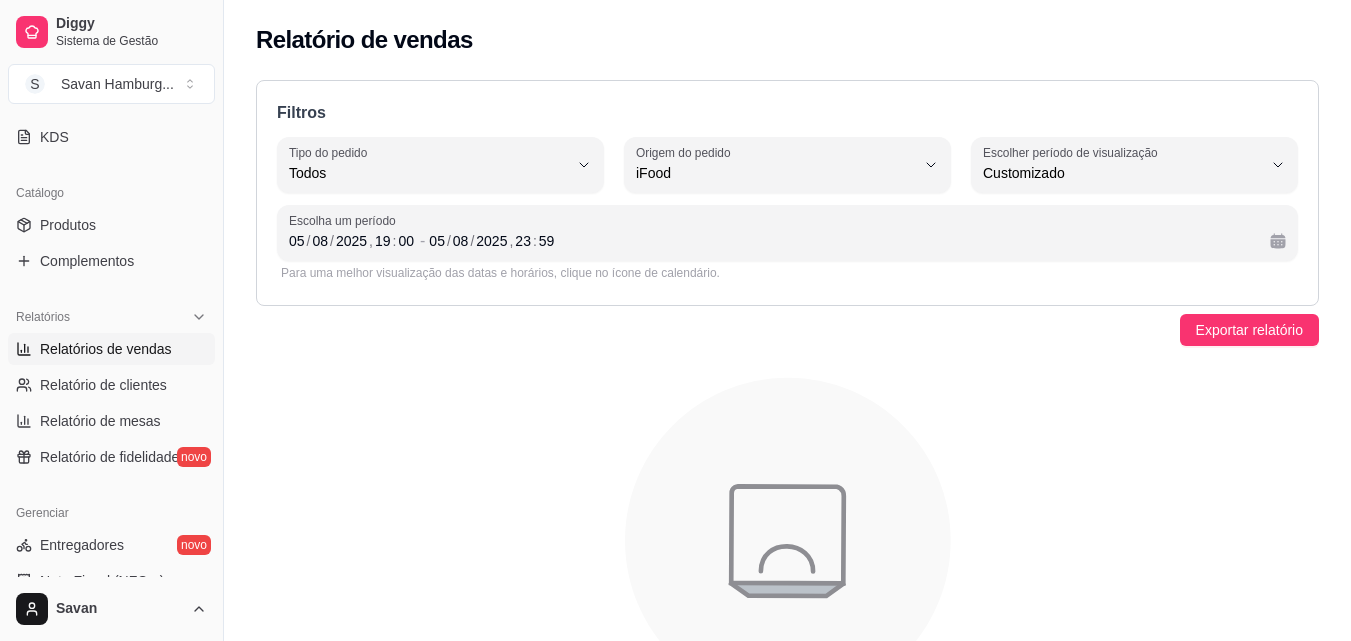 click on "Exportar relatório" at bounding box center [787, 330] 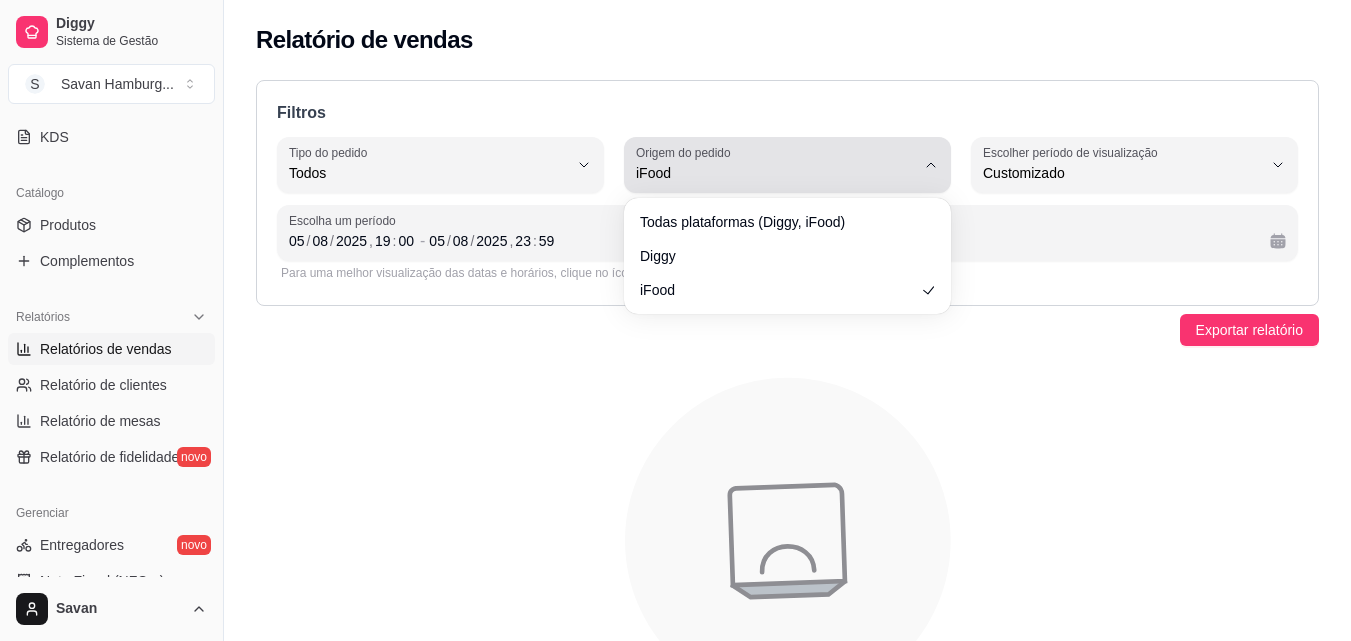 click on "iFood" at bounding box center (775, 173) 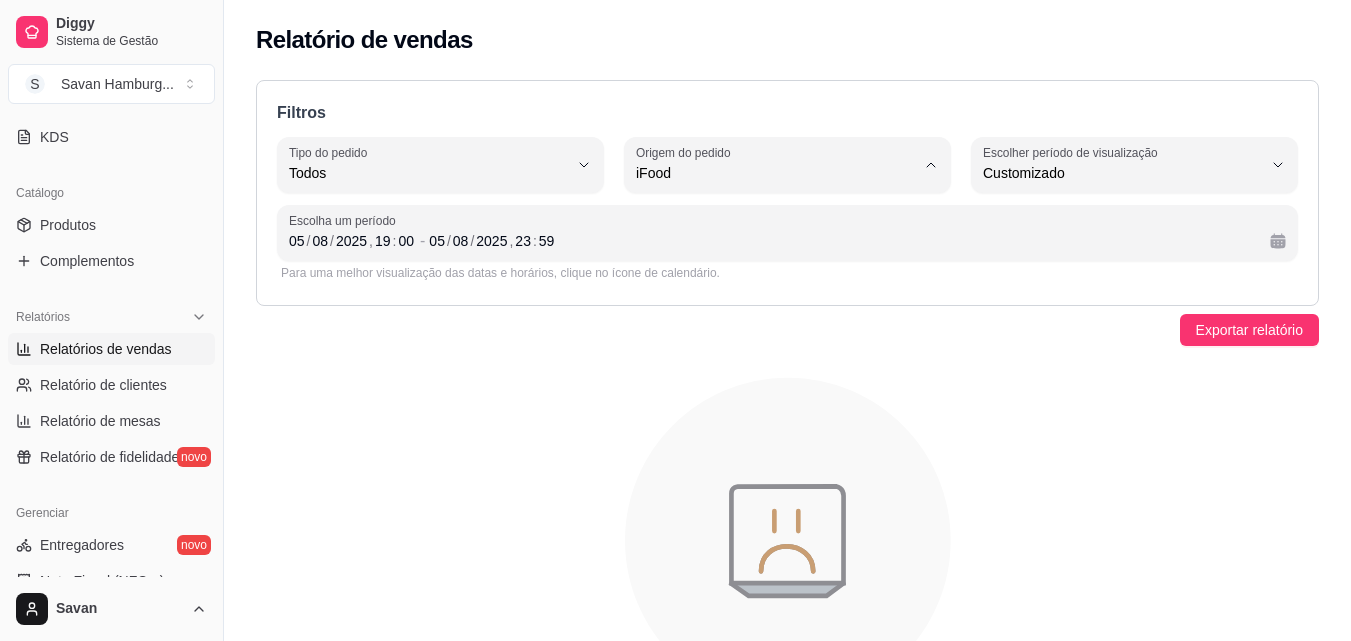 click on "Diggy" at bounding box center [778, 253] 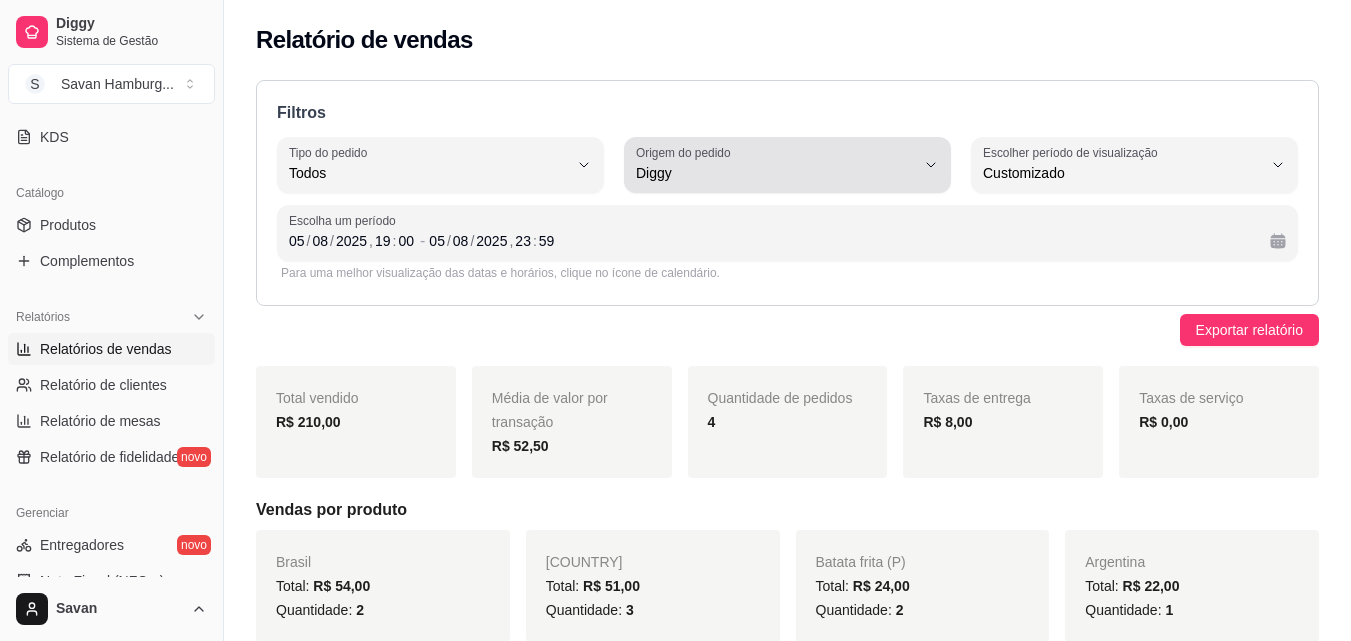 click on "Diggy" at bounding box center (775, 173) 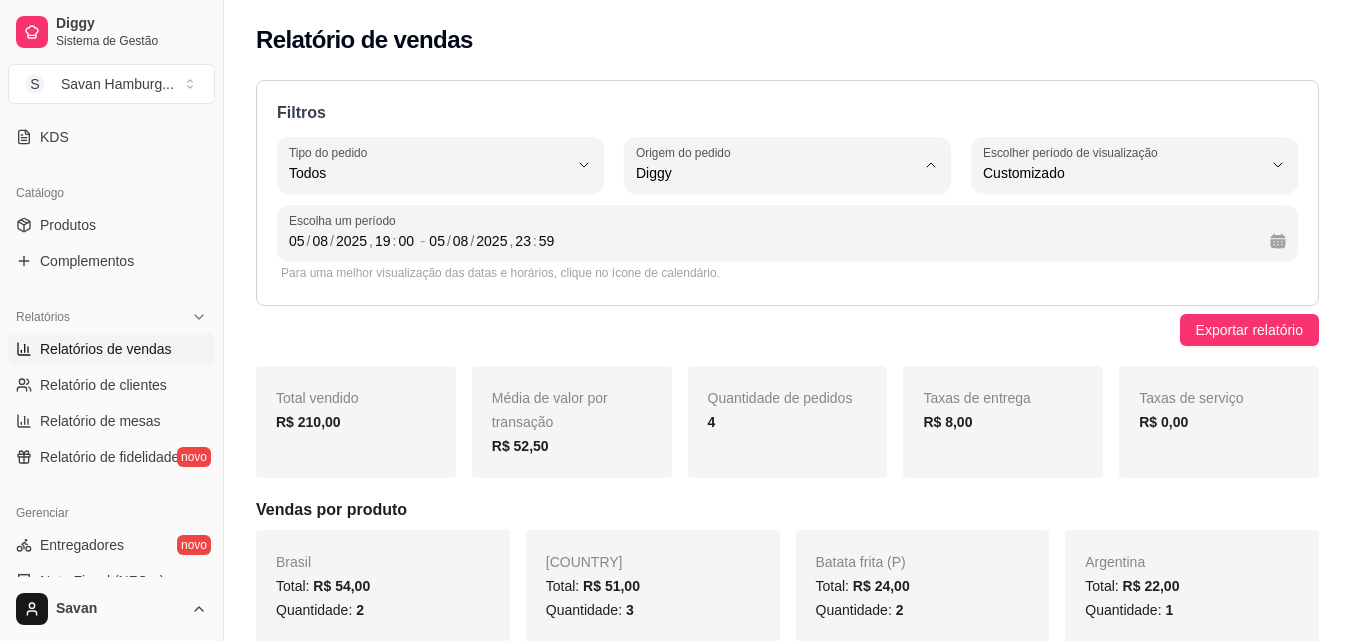 click on "iFood" at bounding box center [778, 286] 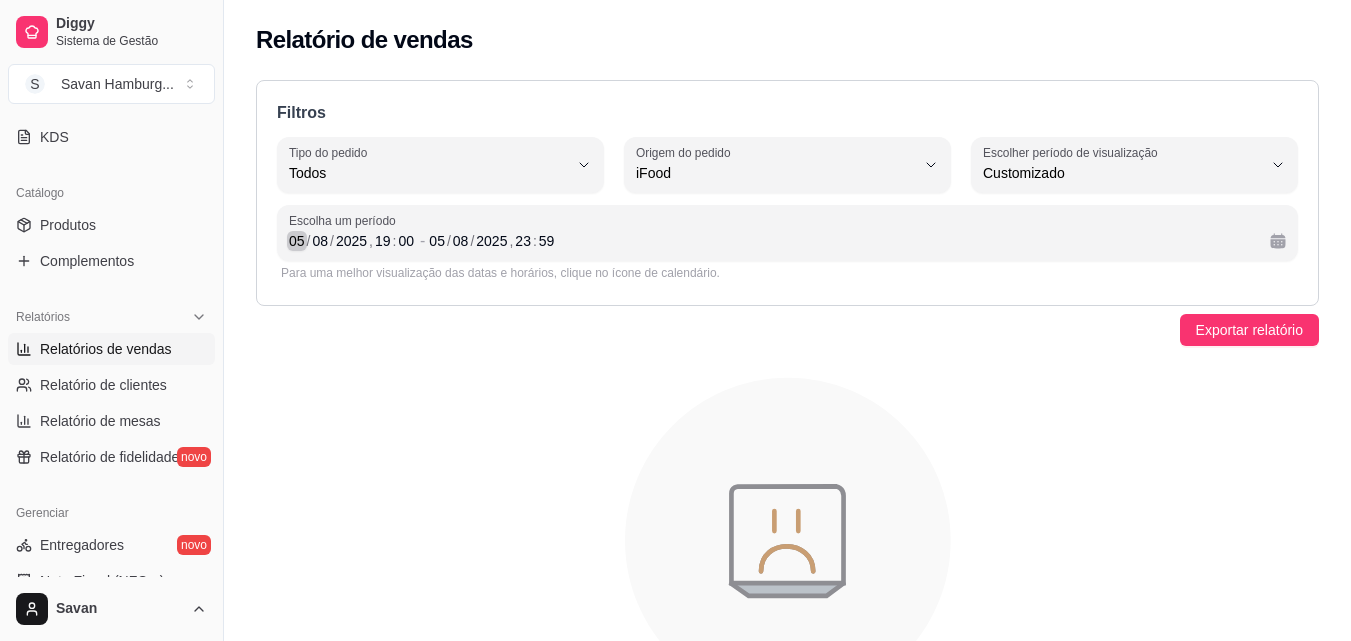 click on "05" at bounding box center [297, 241] 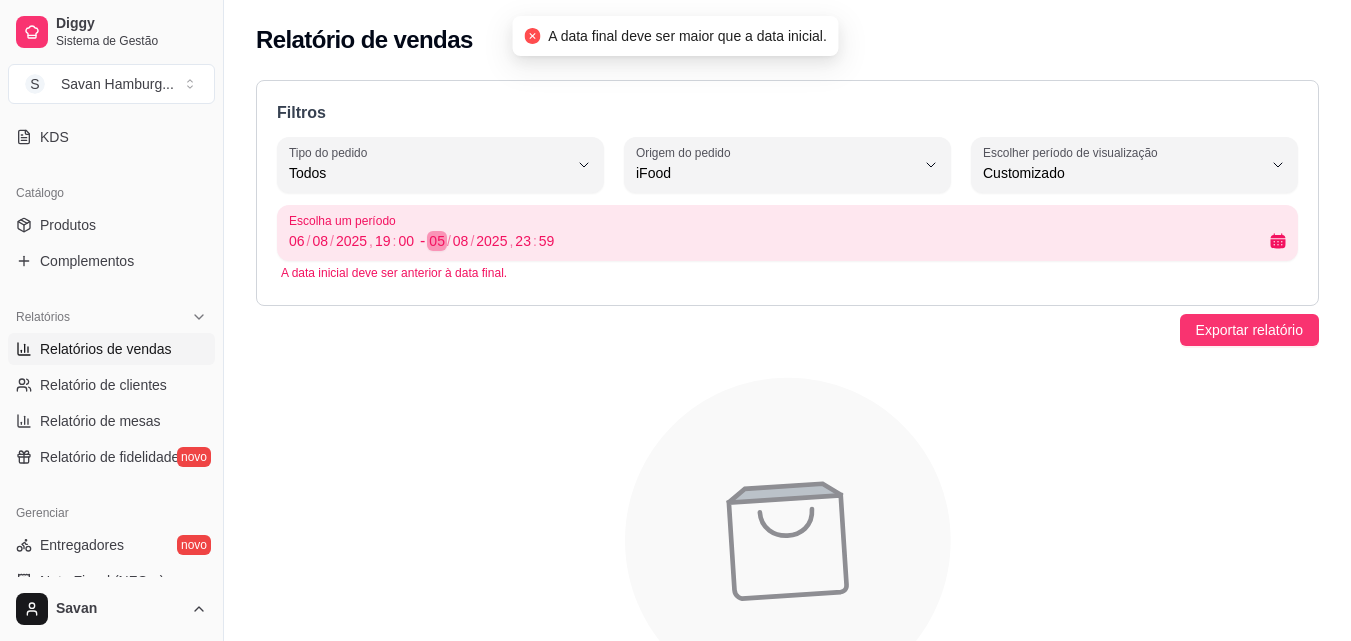click on "05" at bounding box center [437, 241] 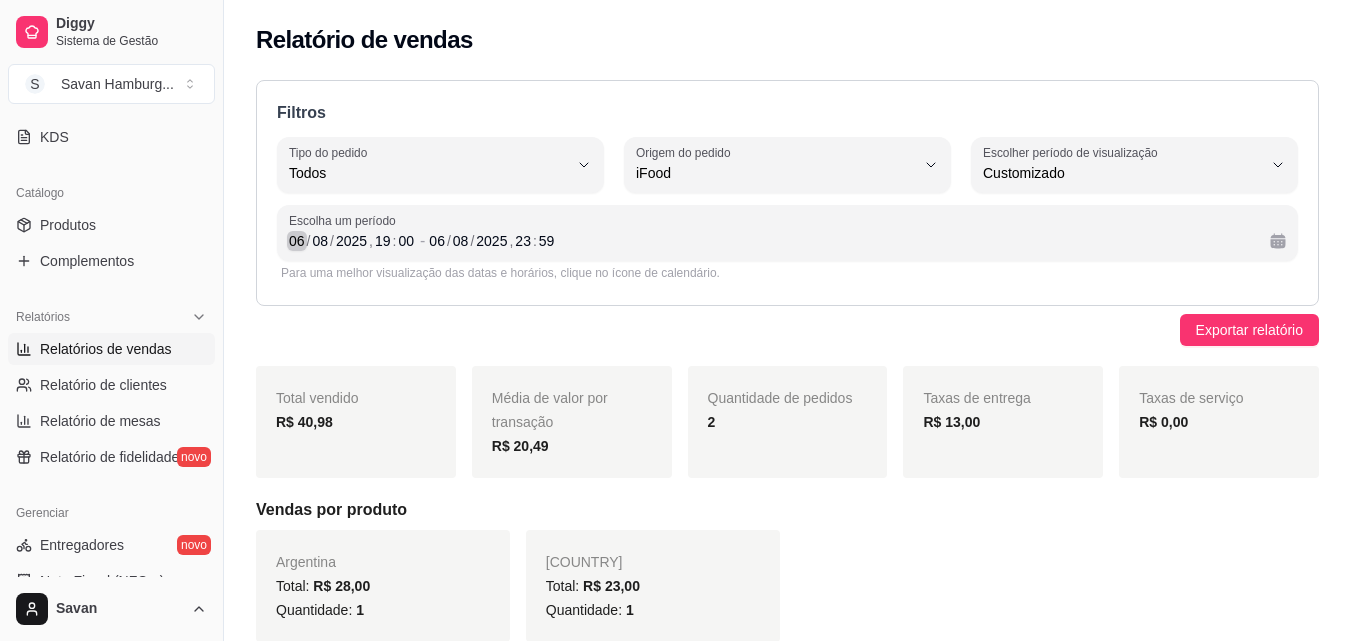 click on "06" at bounding box center [297, 241] 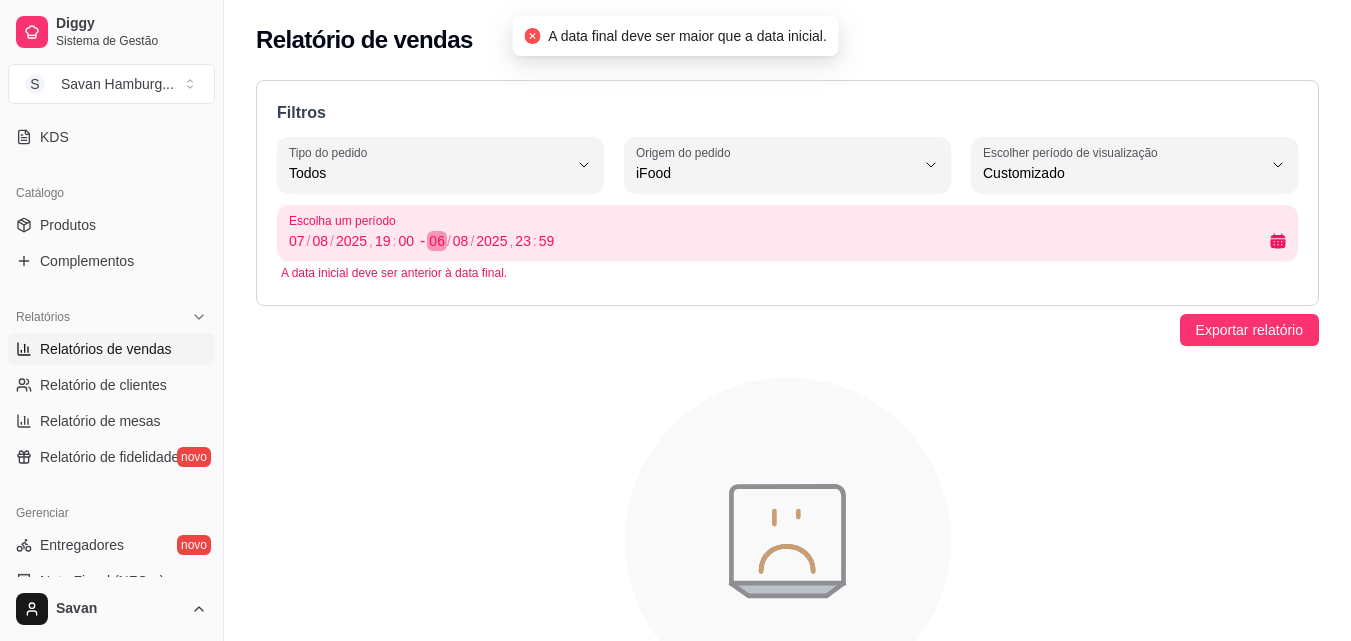 click on "06" at bounding box center (437, 241) 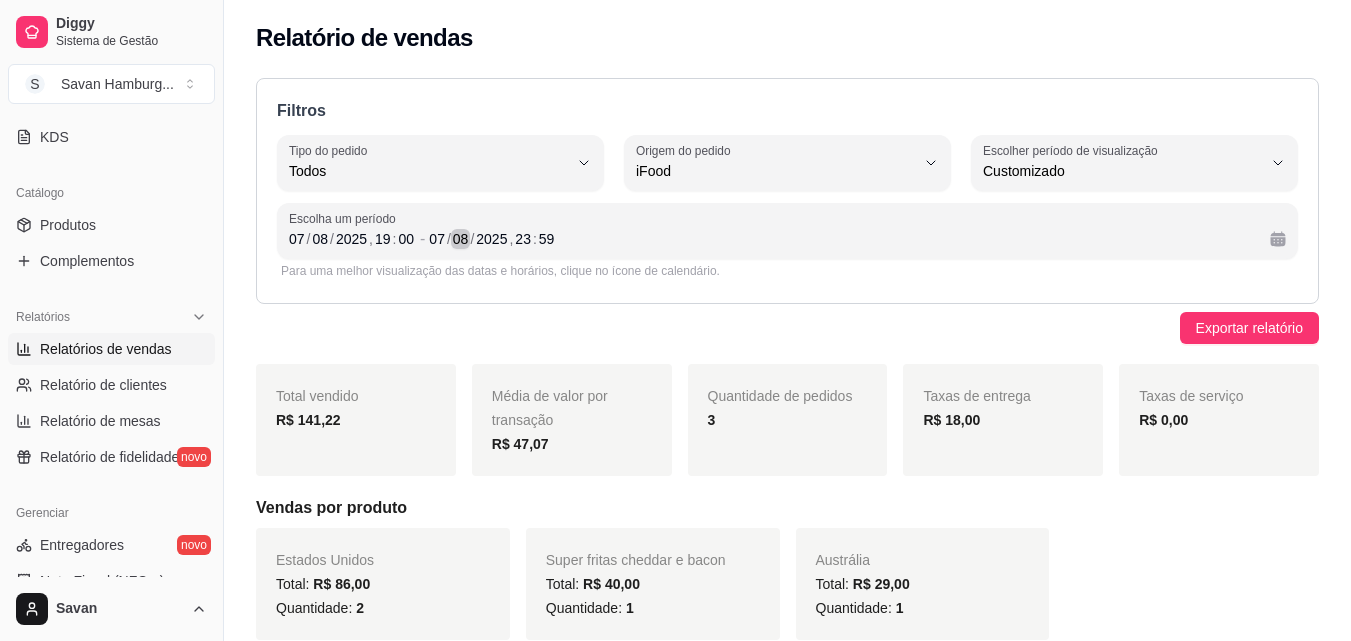 scroll, scrollTop: 0, scrollLeft: 0, axis: both 